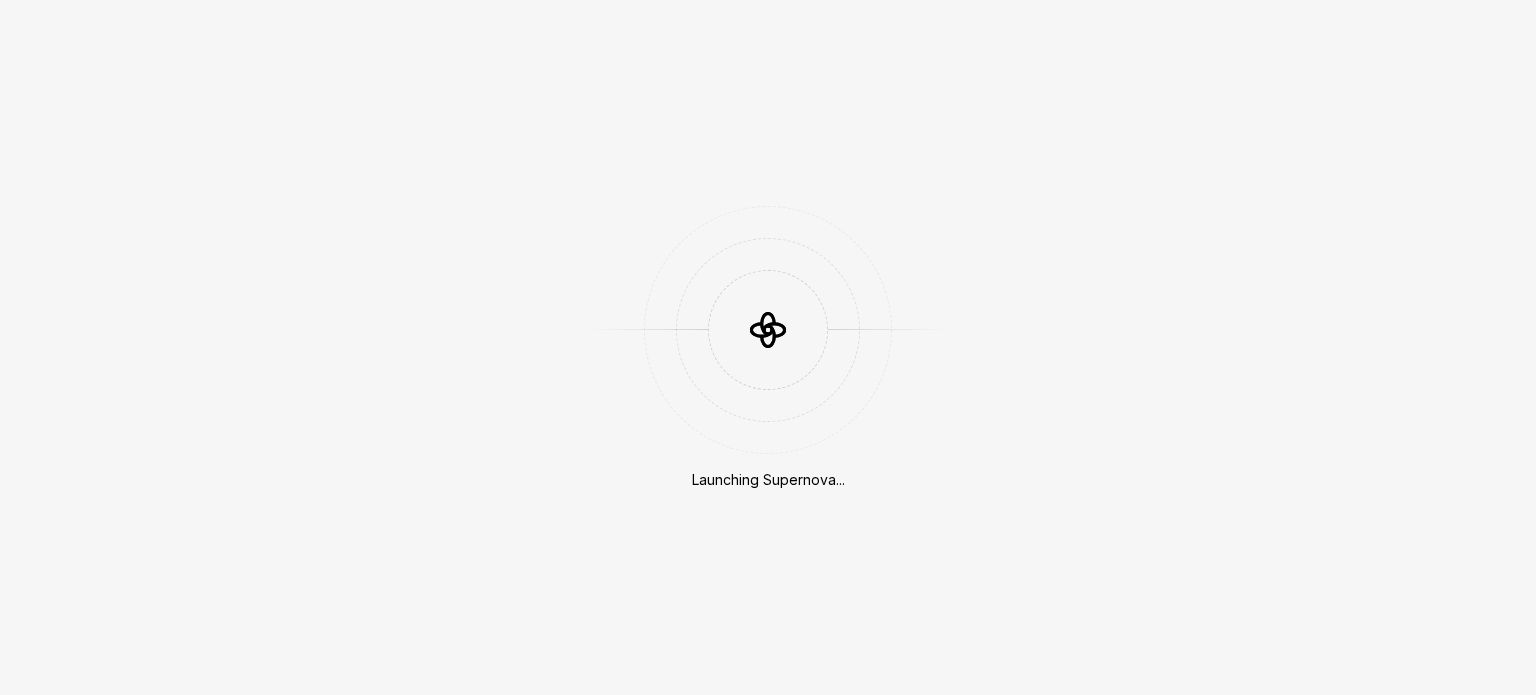 scroll, scrollTop: 0, scrollLeft: 0, axis: both 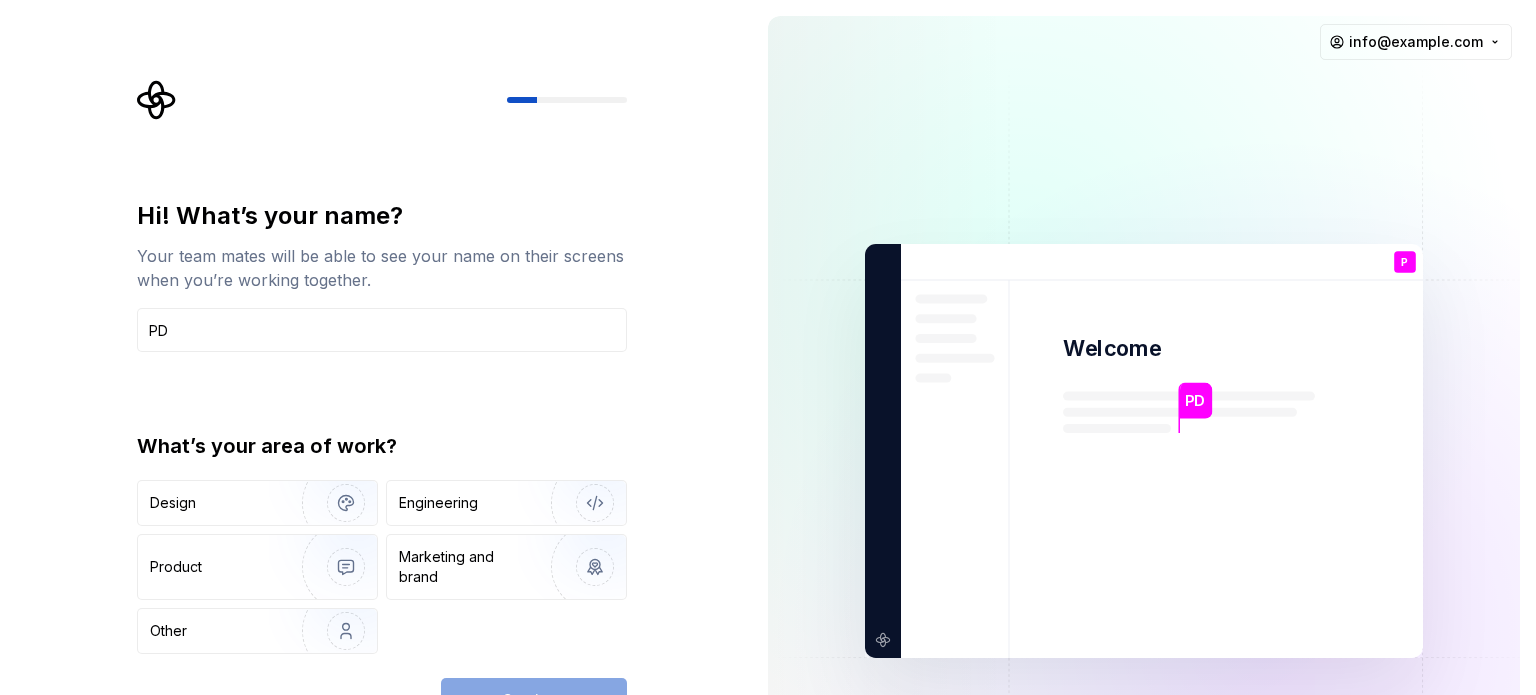 type on "PD" 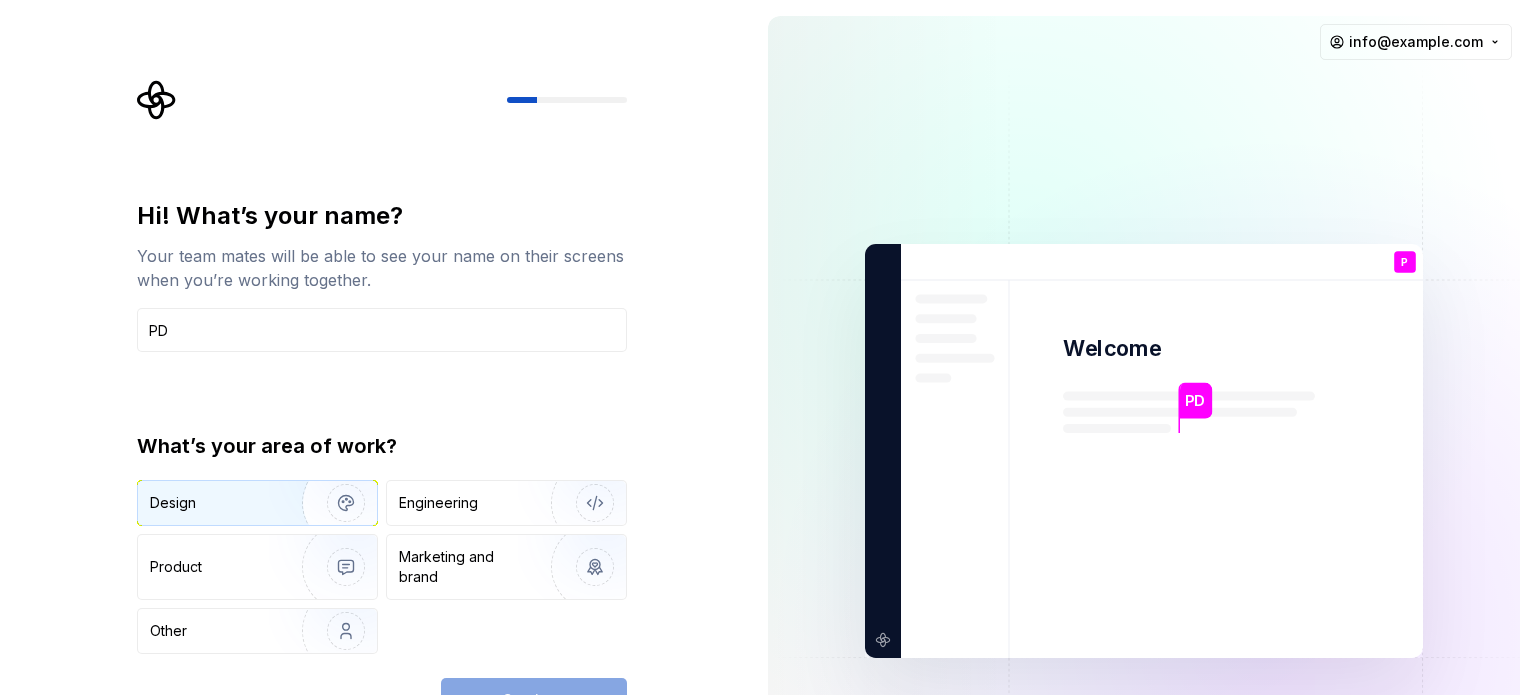click on "Design" at bounding box center (213, 503) 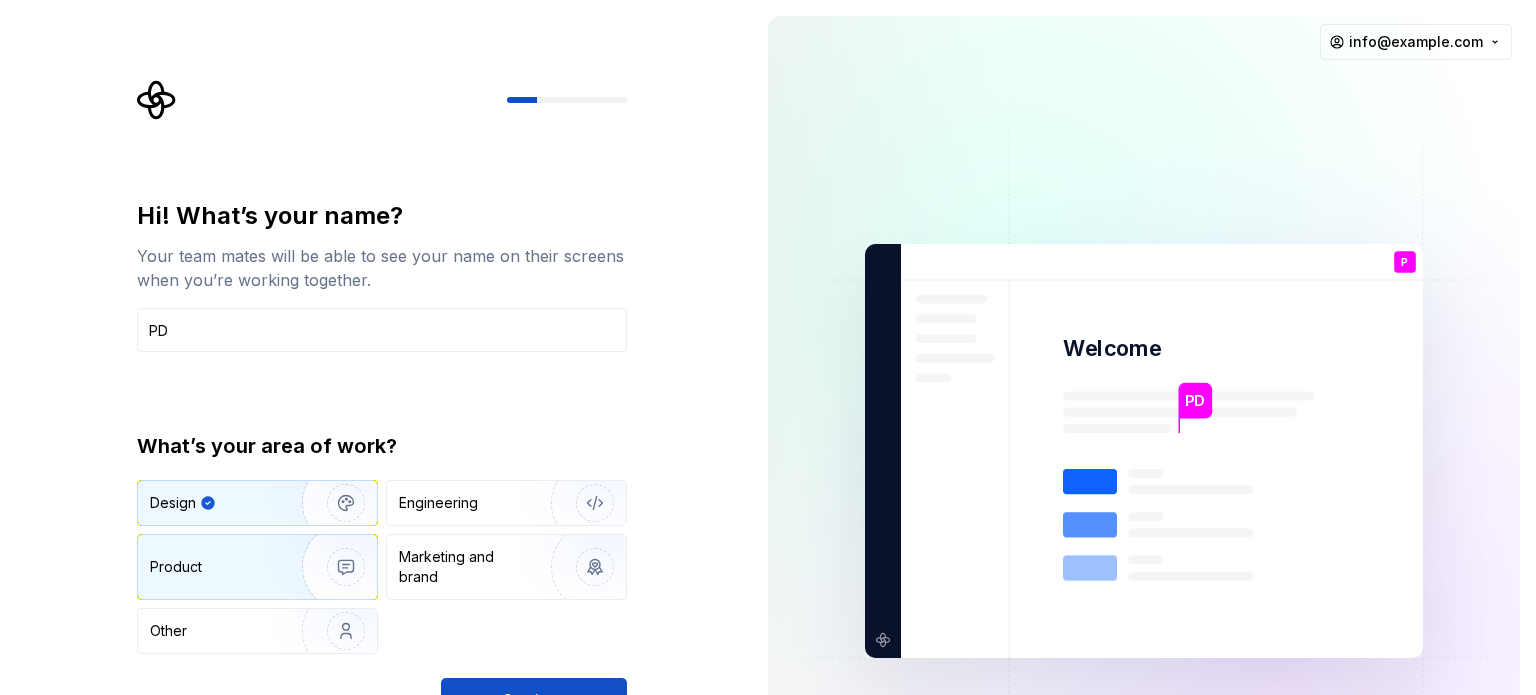 click on "Product" at bounding box center [257, 567] 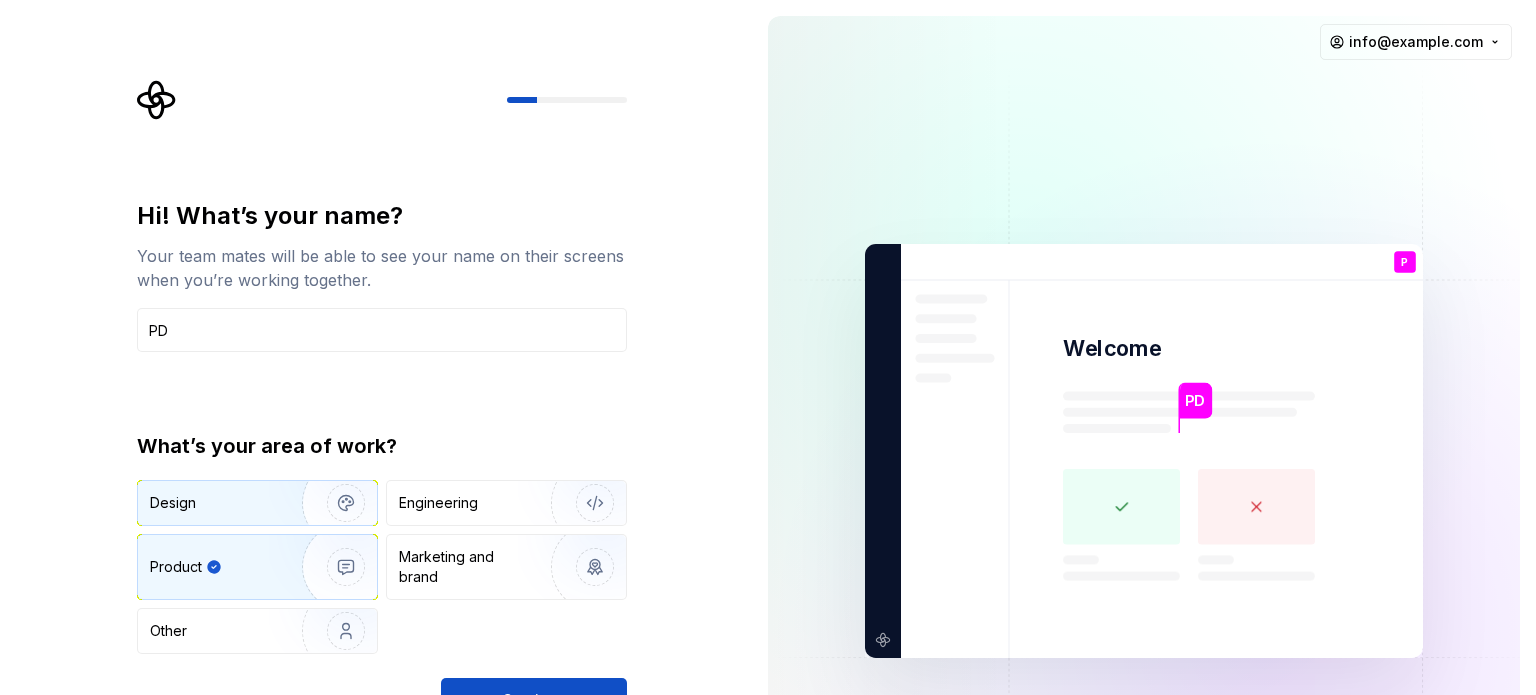 click at bounding box center [333, 503] 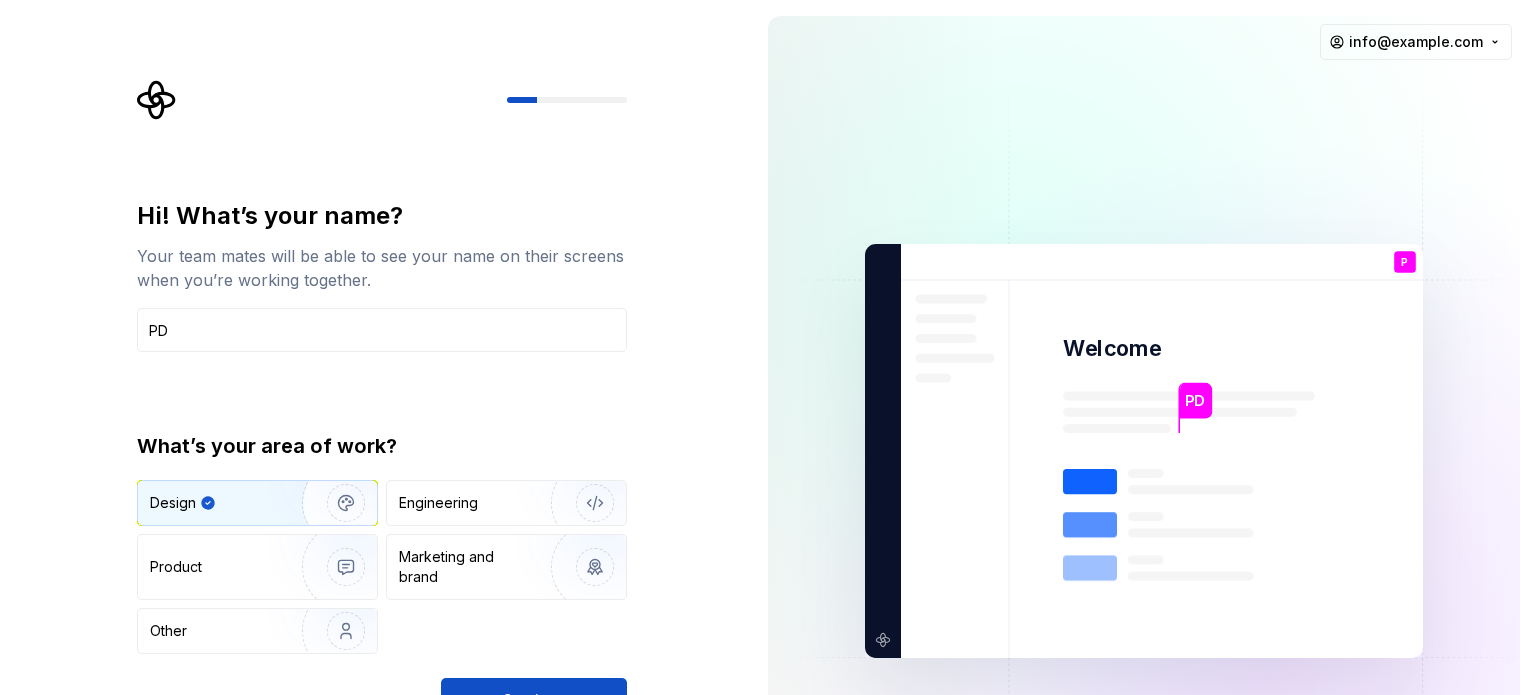 click on "Hi! What’s your name? Your team mates will be able to see your name on their screens when you’re working together. PD What’s your area of work? Design Engineering Product Marketing and brand Other Continue" at bounding box center [376, 451] 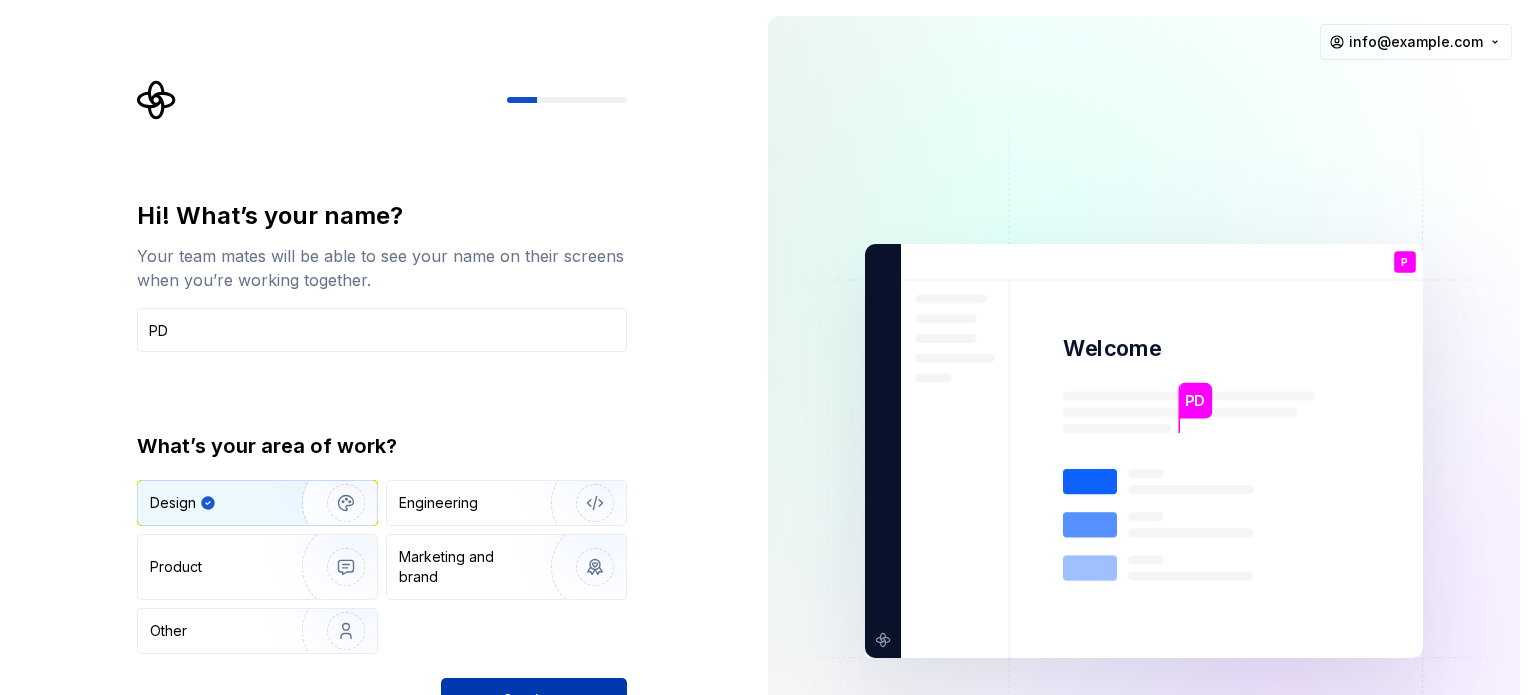 click on "Continue" at bounding box center (534, 700) 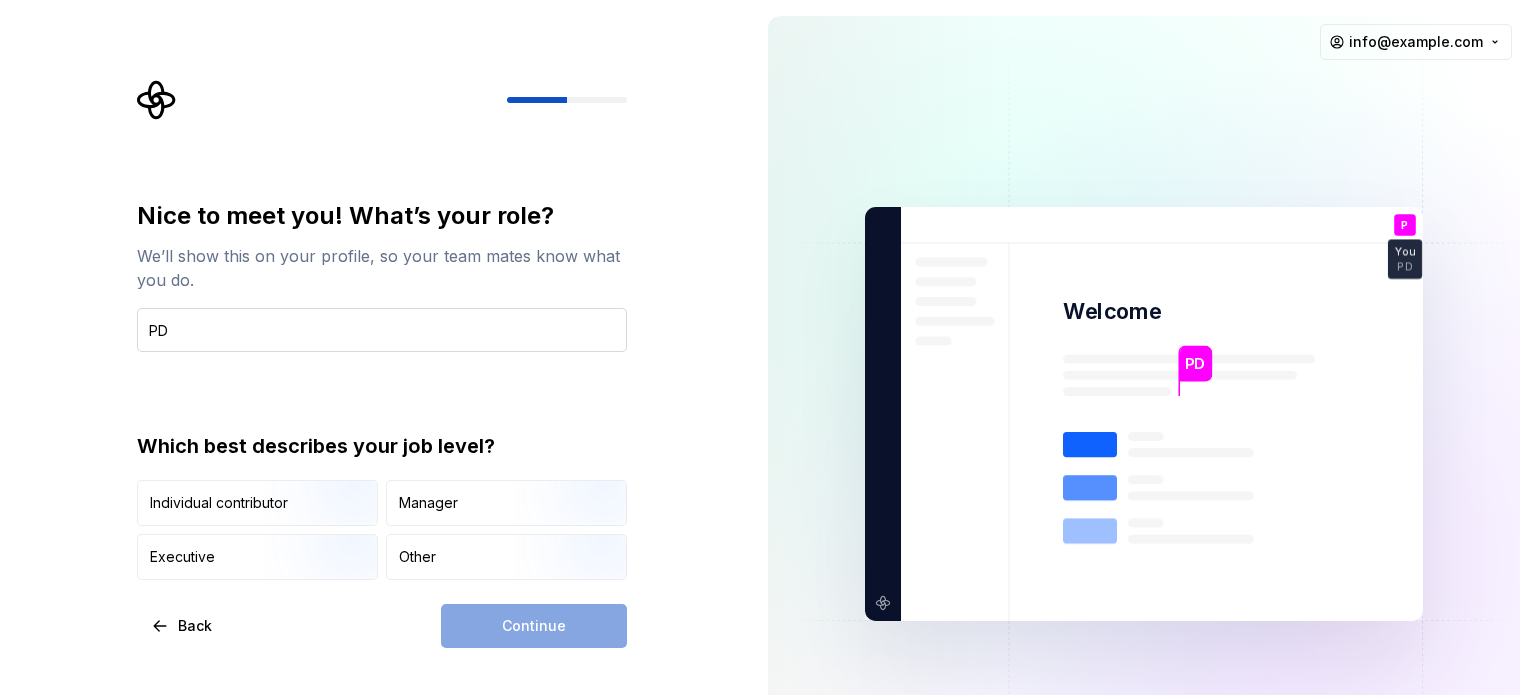 click on "PD" at bounding box center [382, 330] 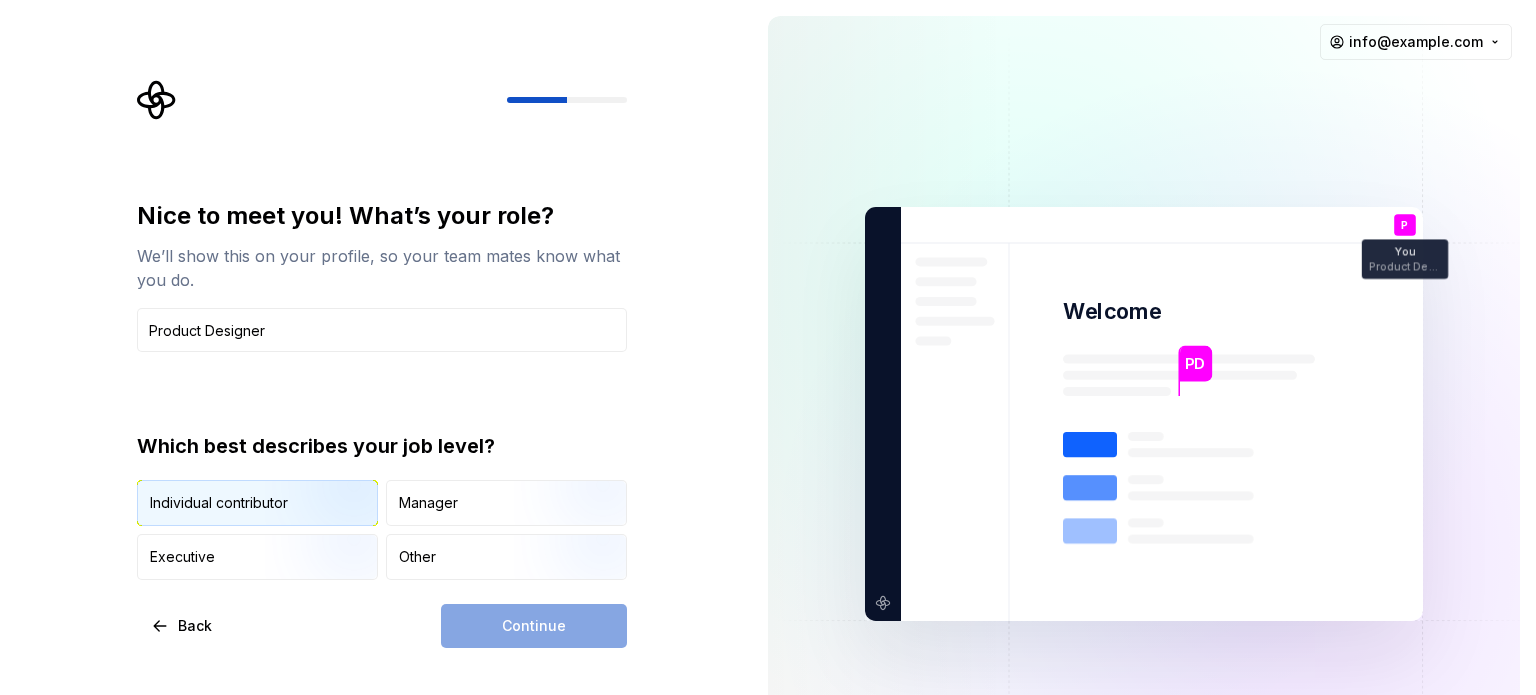 type on "Product Designer" 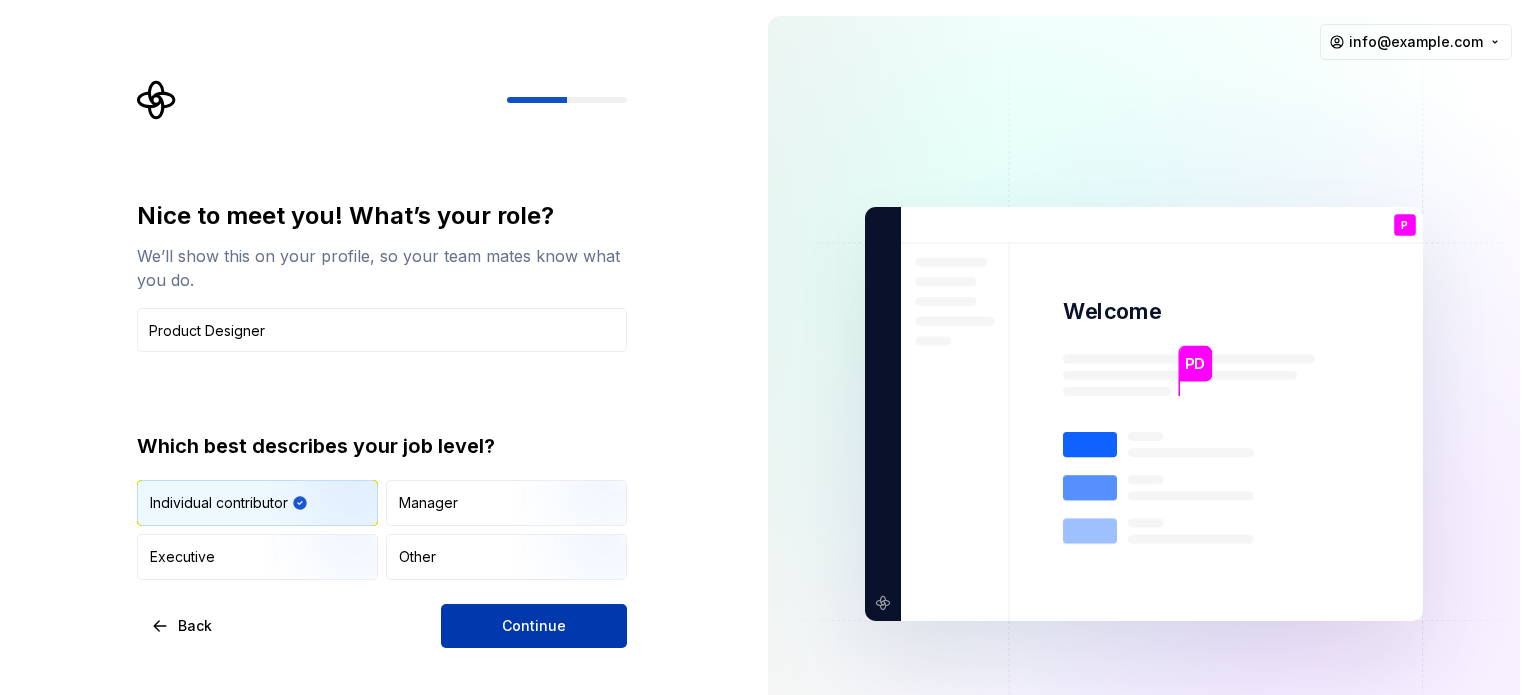 click on "Continue" at bounding box center [534, 626] 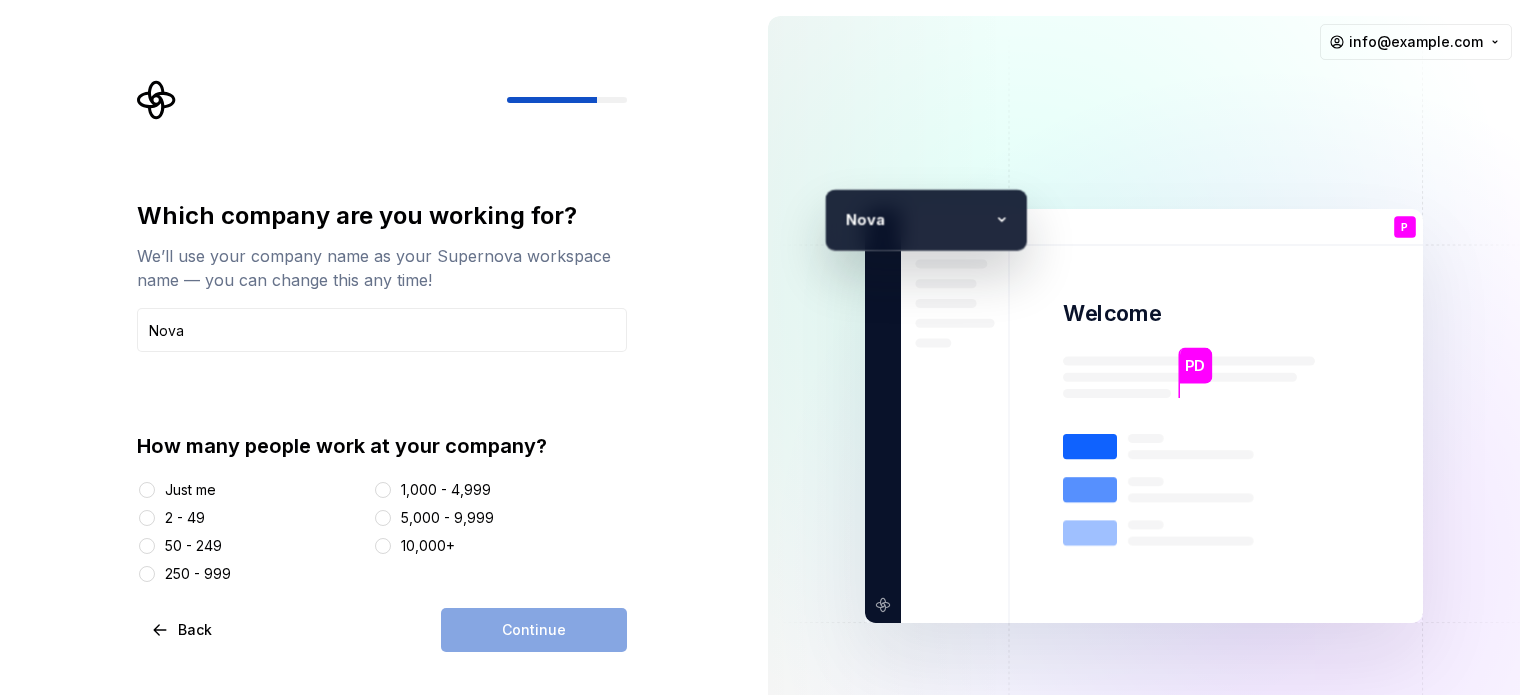 type on "Nova" 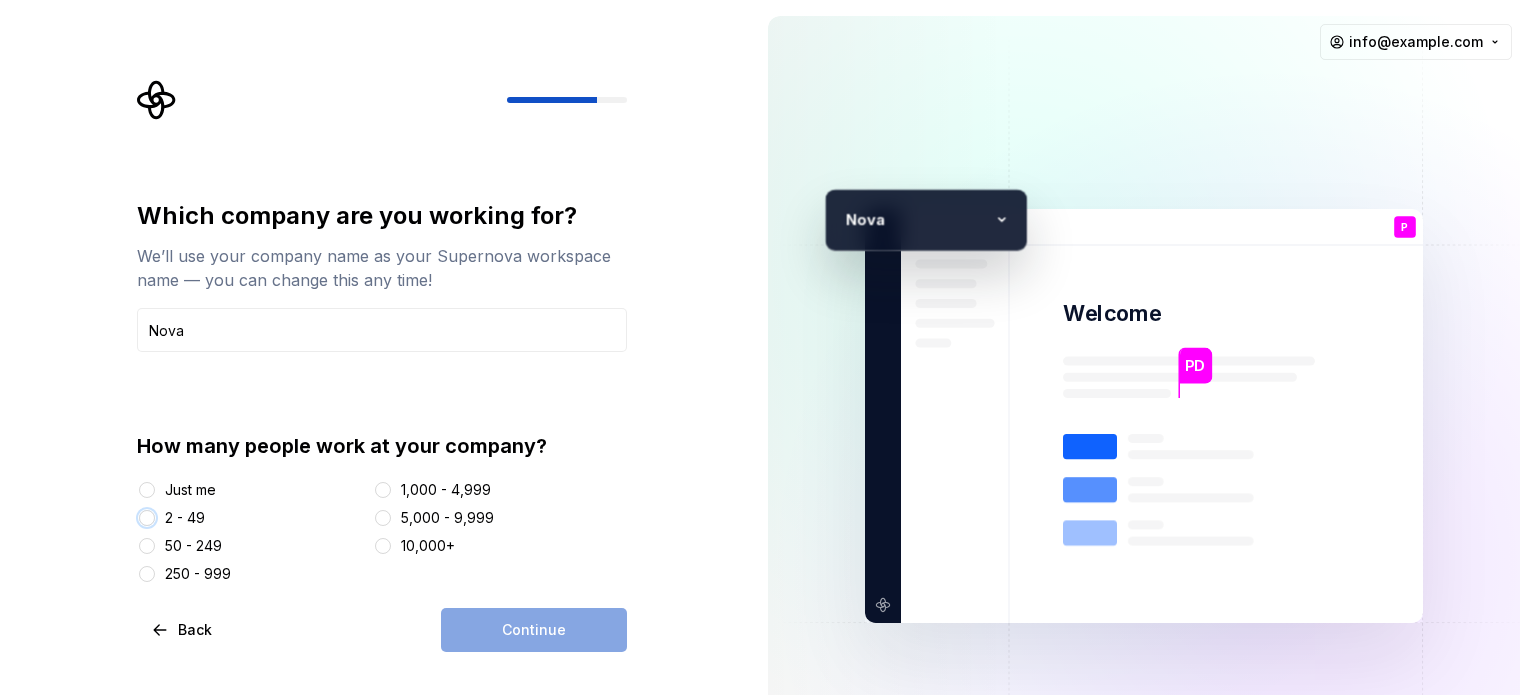 click on "2 - 49" at bounding box center [147, 518] 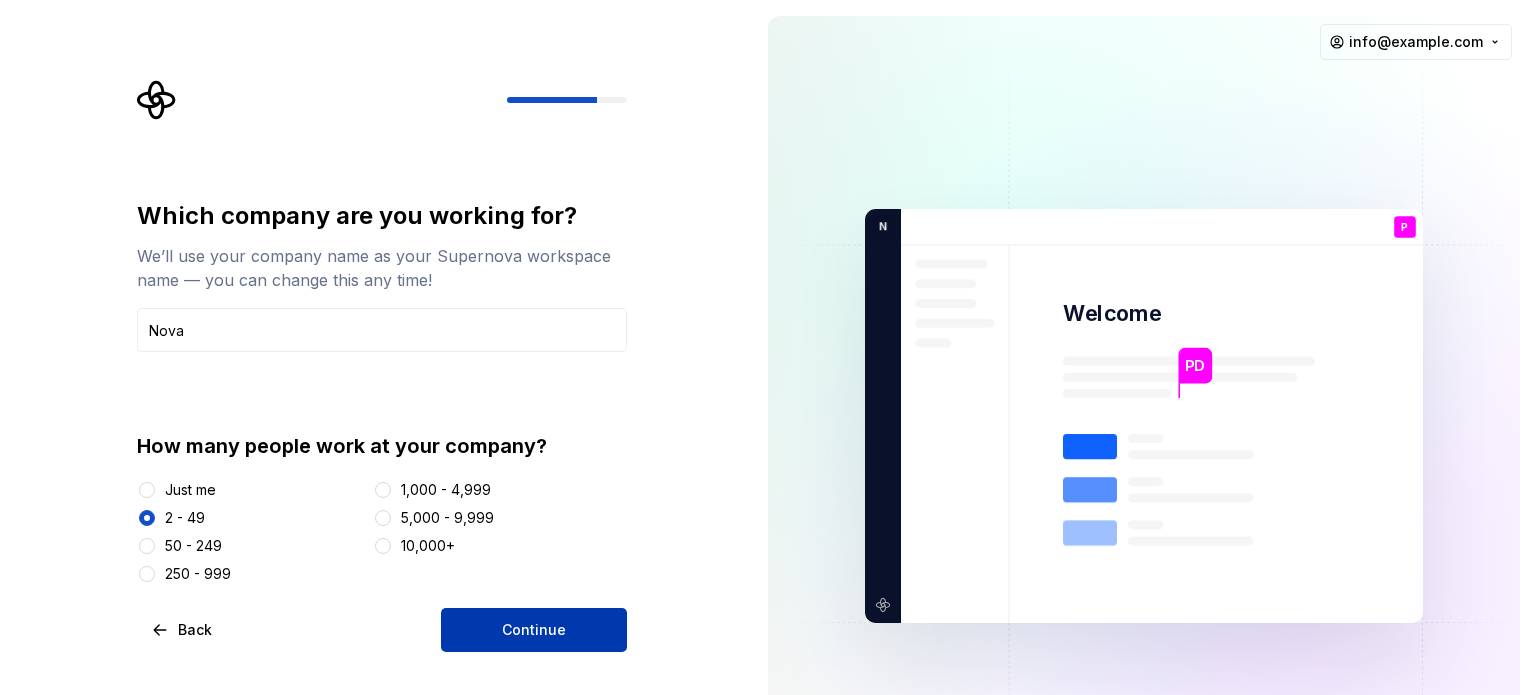click on "Continue" at bounding box center (534, 630) 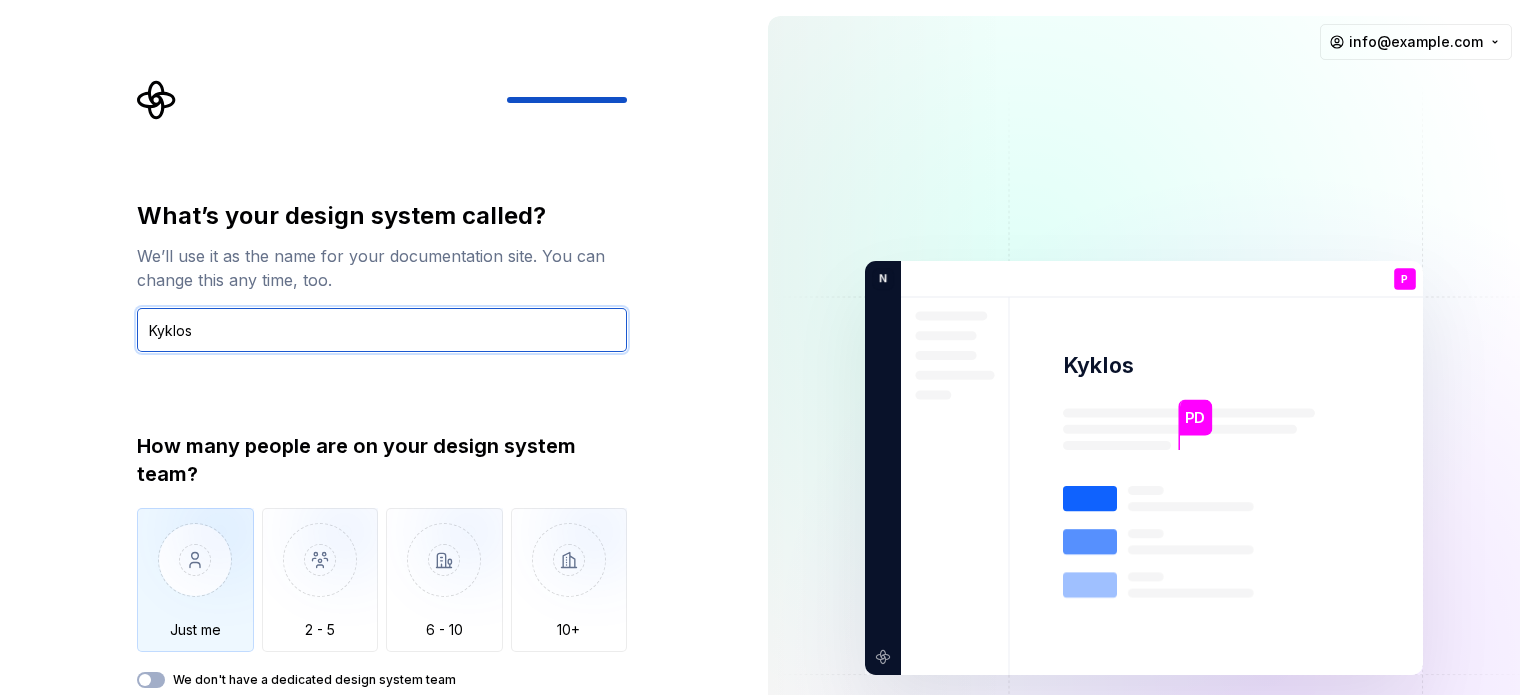 type on "Kyklos" 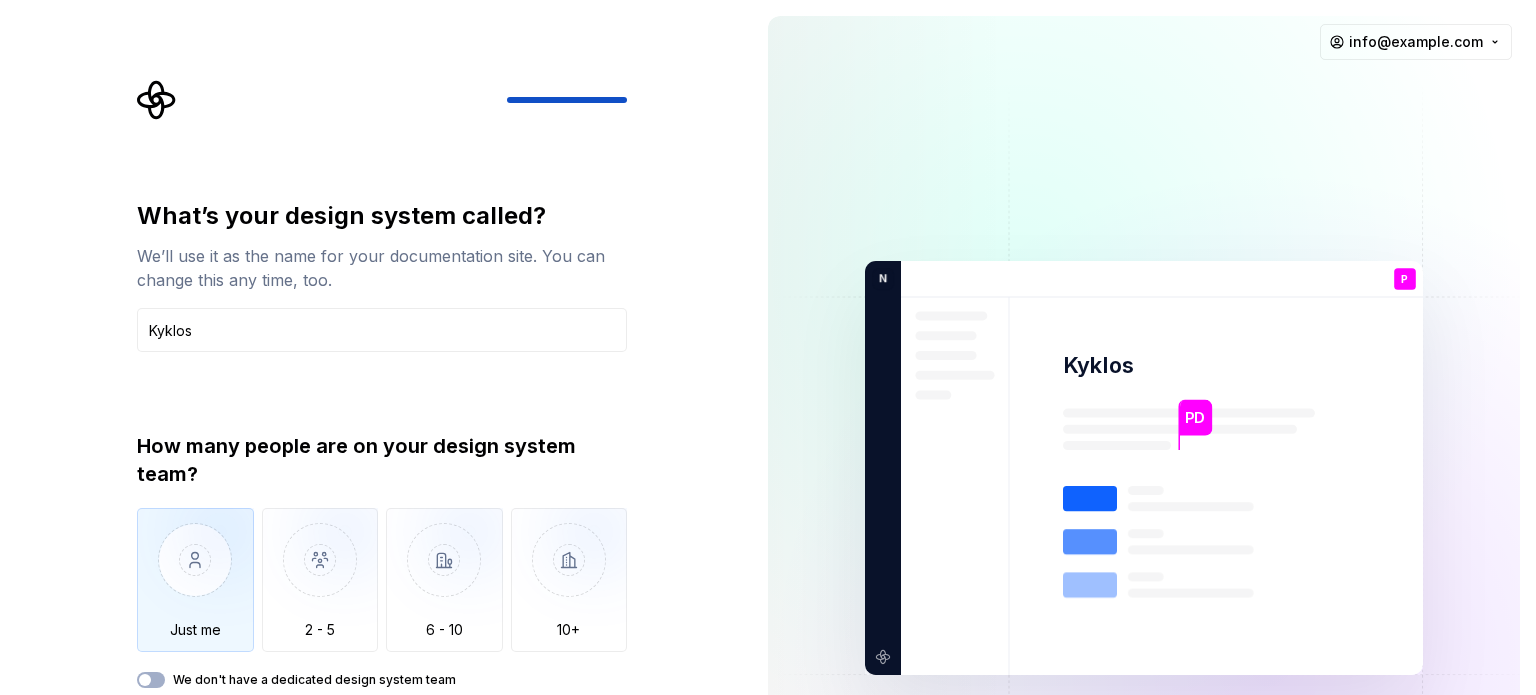 click at bounding box center (195, 575) 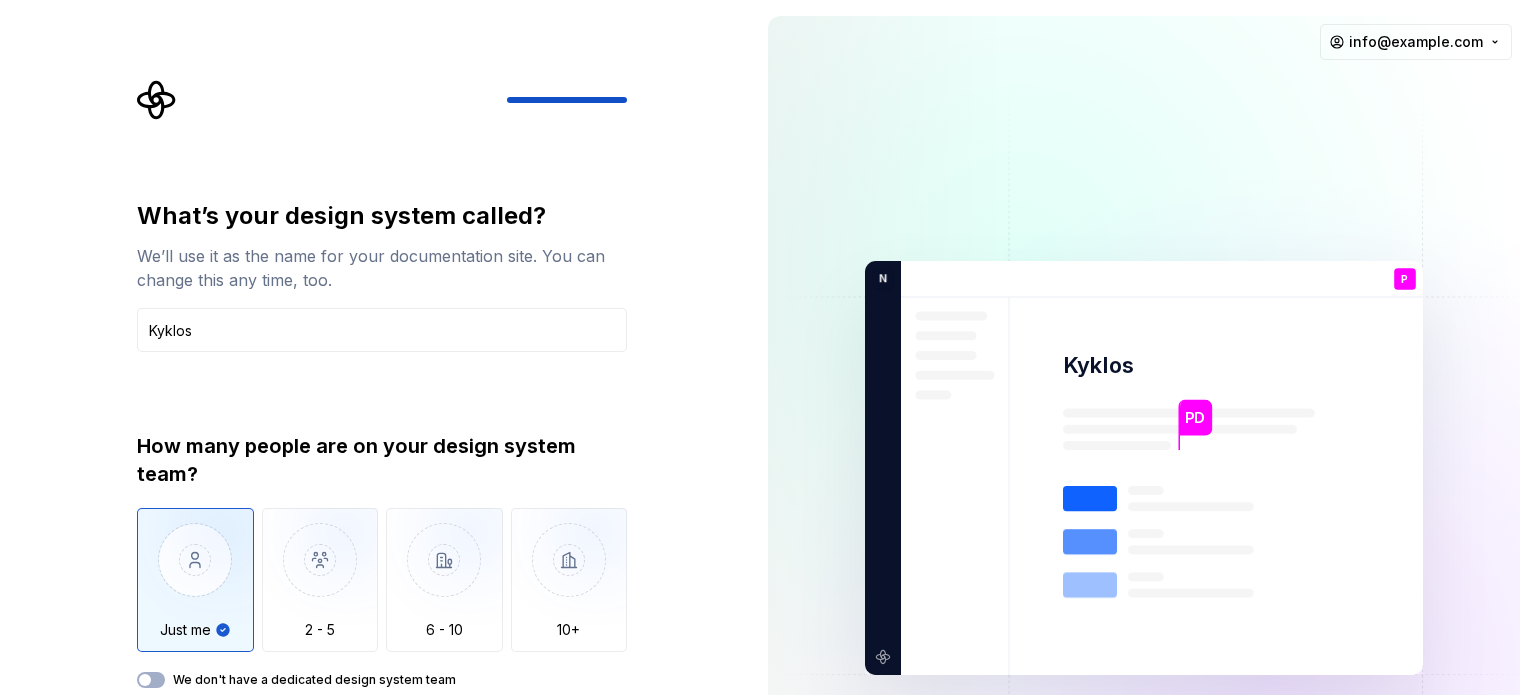 click at bounding box center (195, 575) 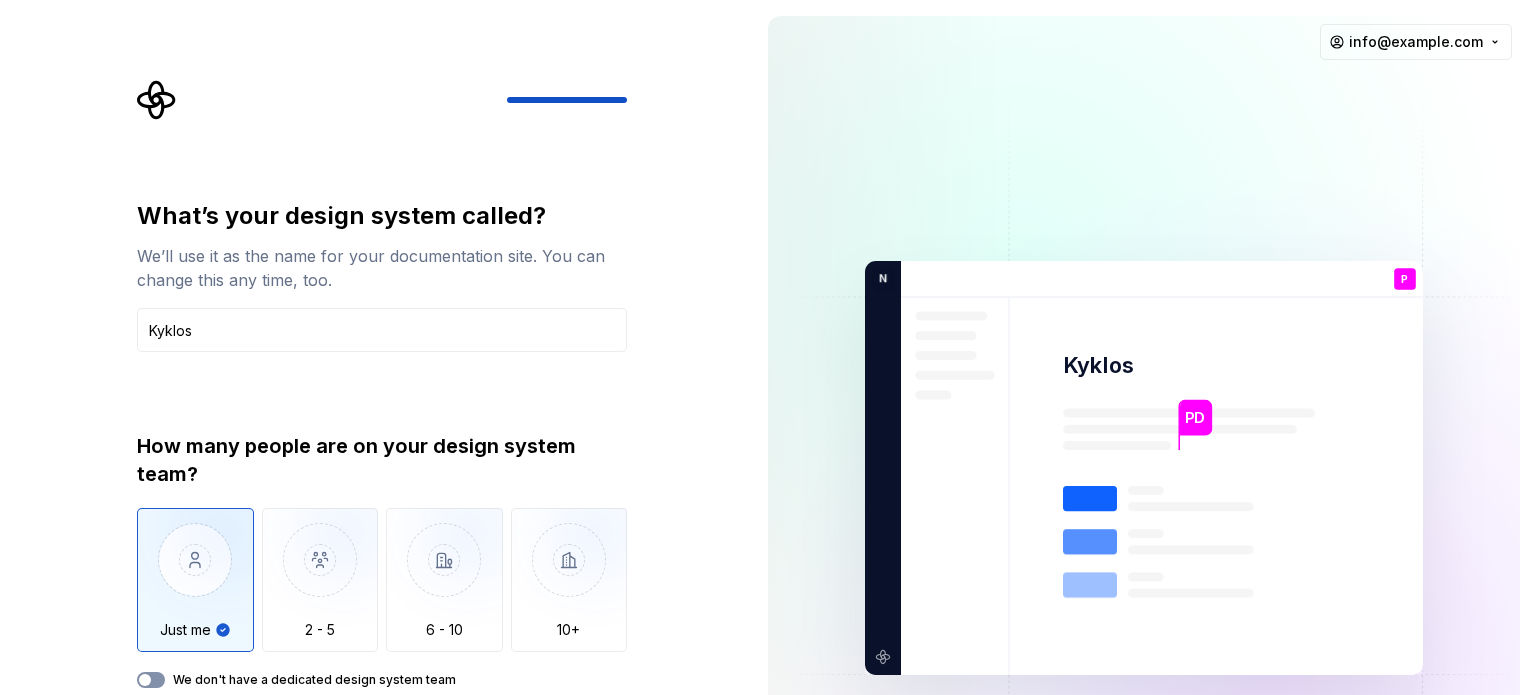 click 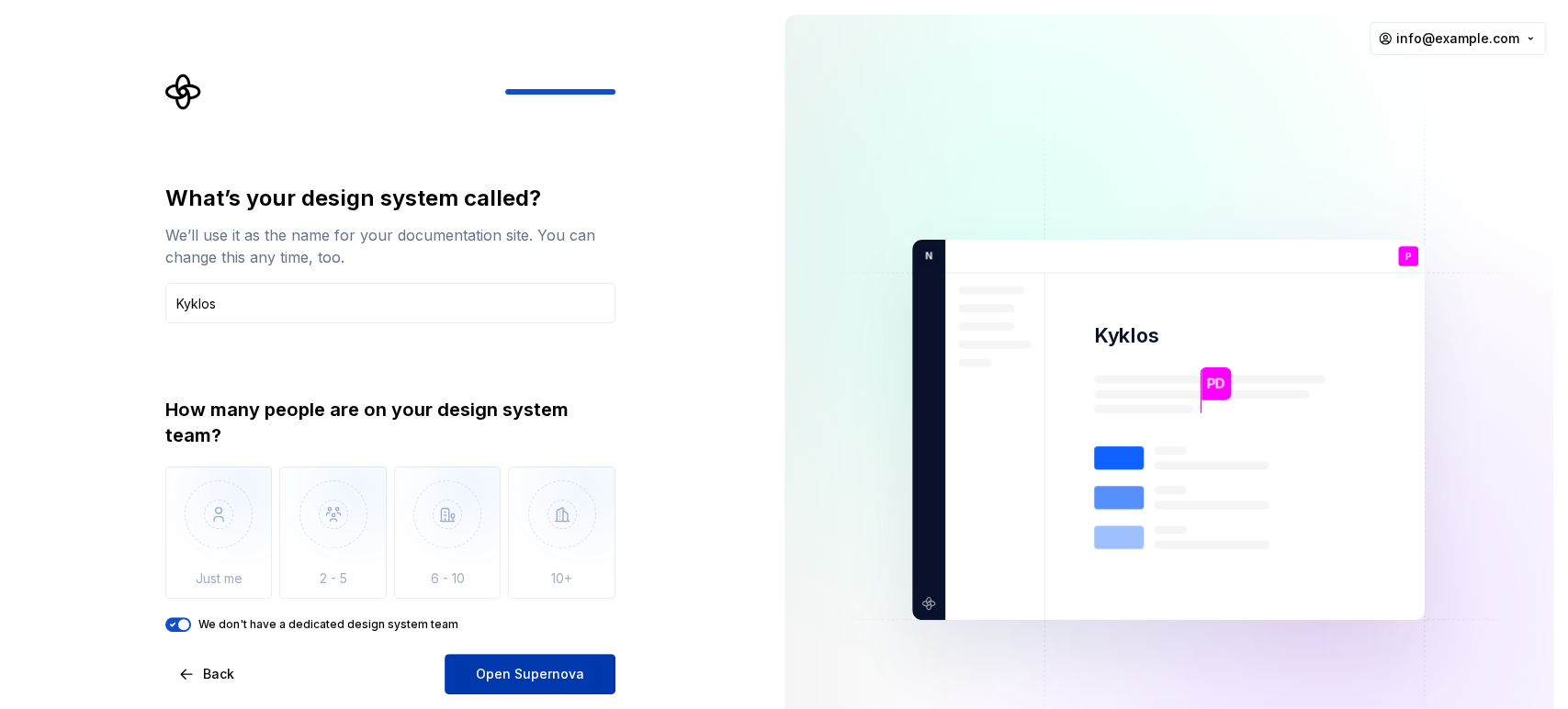 drag, startPoint x: 1348, startPoint y: 0, endPoint x: 480, endPoint y: 676, distance: 1100.1818 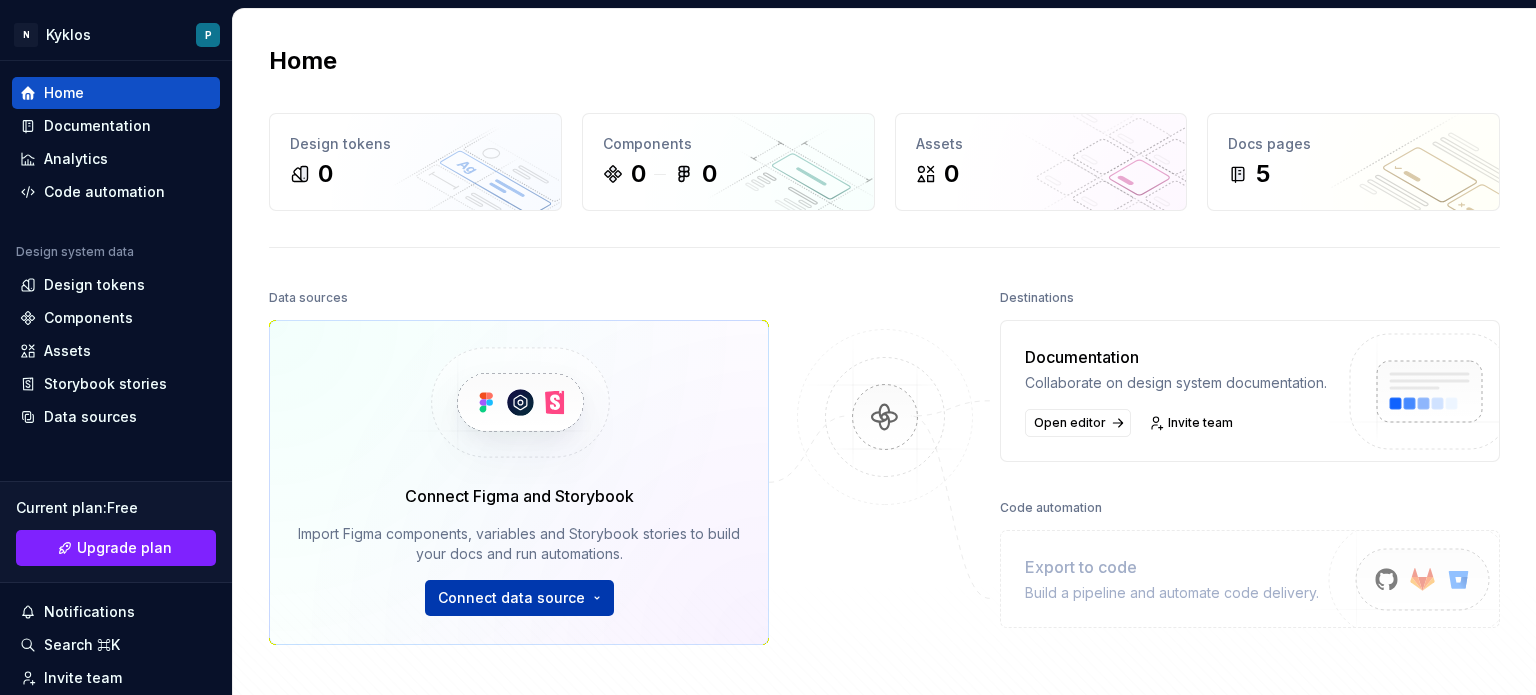 click on "N Kyklos P Home Documentation Analytics Code automation Design system data Design tokens Components Assets Storybook stories Data sources Current plan :  Free Upgrade plan Notifications Search ⌘K Invite team Settings Contact support Help Home Design tokens 0 Components 0 0 Assets 0 Docs pages 5 Data sources Connect Figma and Storybook Import Figma components, variables and Storybook stories to build your docs and run automations. Connect data source Destinations Documentation Collaborate on design system documentation. Open editor Invite team Code automation Export to code Build a pipeline and automate code delivery. Product documentation Learn how to build, manage and maintain design systems in smarter ways. Developer documentation Start delivering your design choices to your codebases right away. Join our Slack community Connect and learn with other design system practitioners." at bounding box center [768, 347] 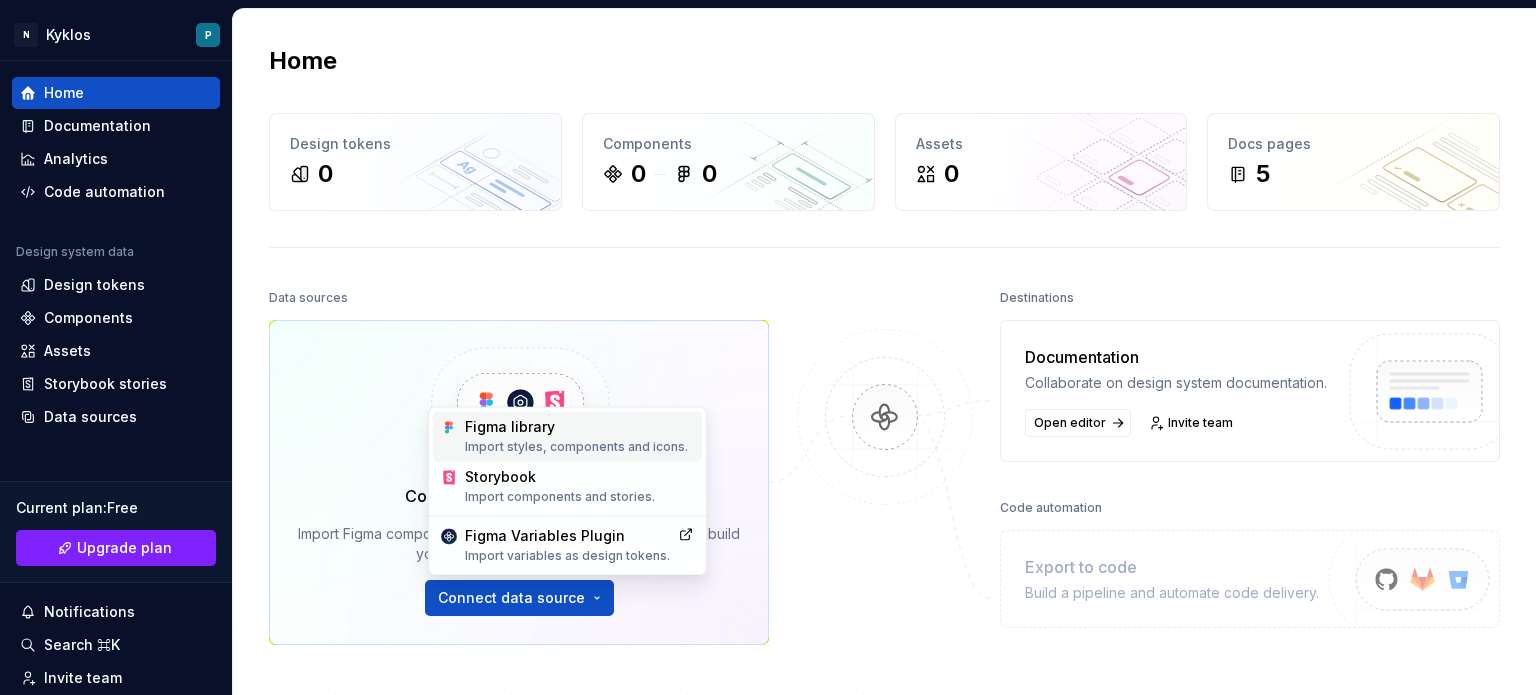 click on "Import styles, components and icons." at bounding box center (579, 447) 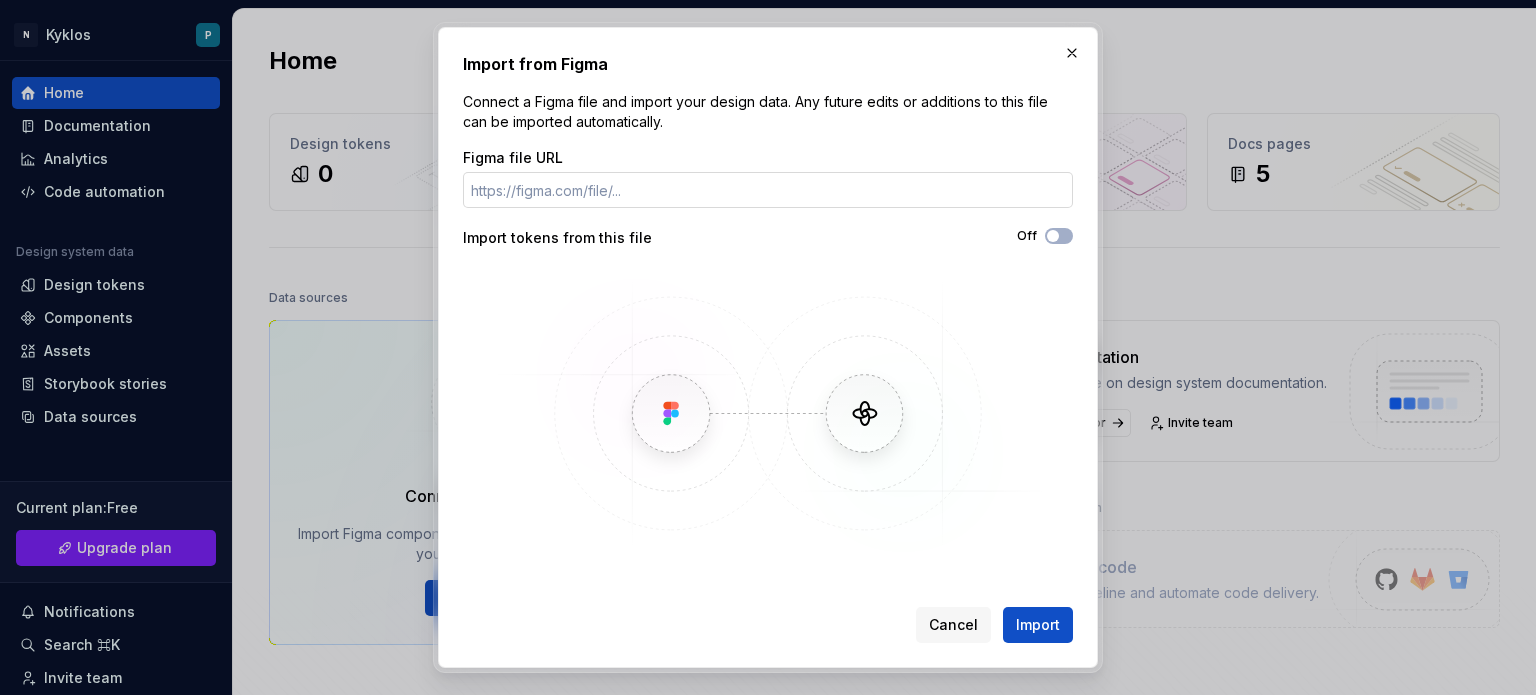 click on "Figma file URL" at bounding box center [768, 190] 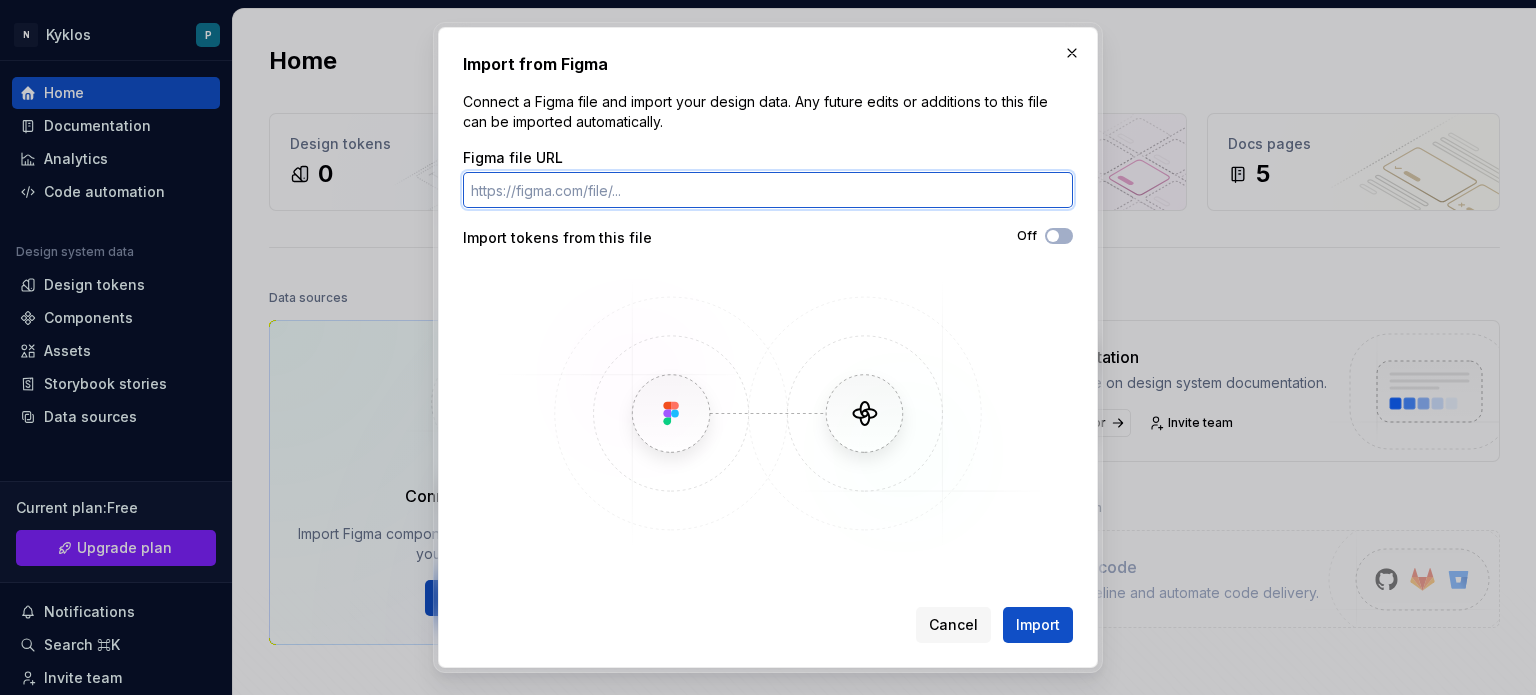paste on "https://www.figma.com/design/MT7KAUHu021tjhxQXMGHFR/4.-Clients?node-id=8653-63602&p=f&t=De0l0dVAqRRsQgSA-0" 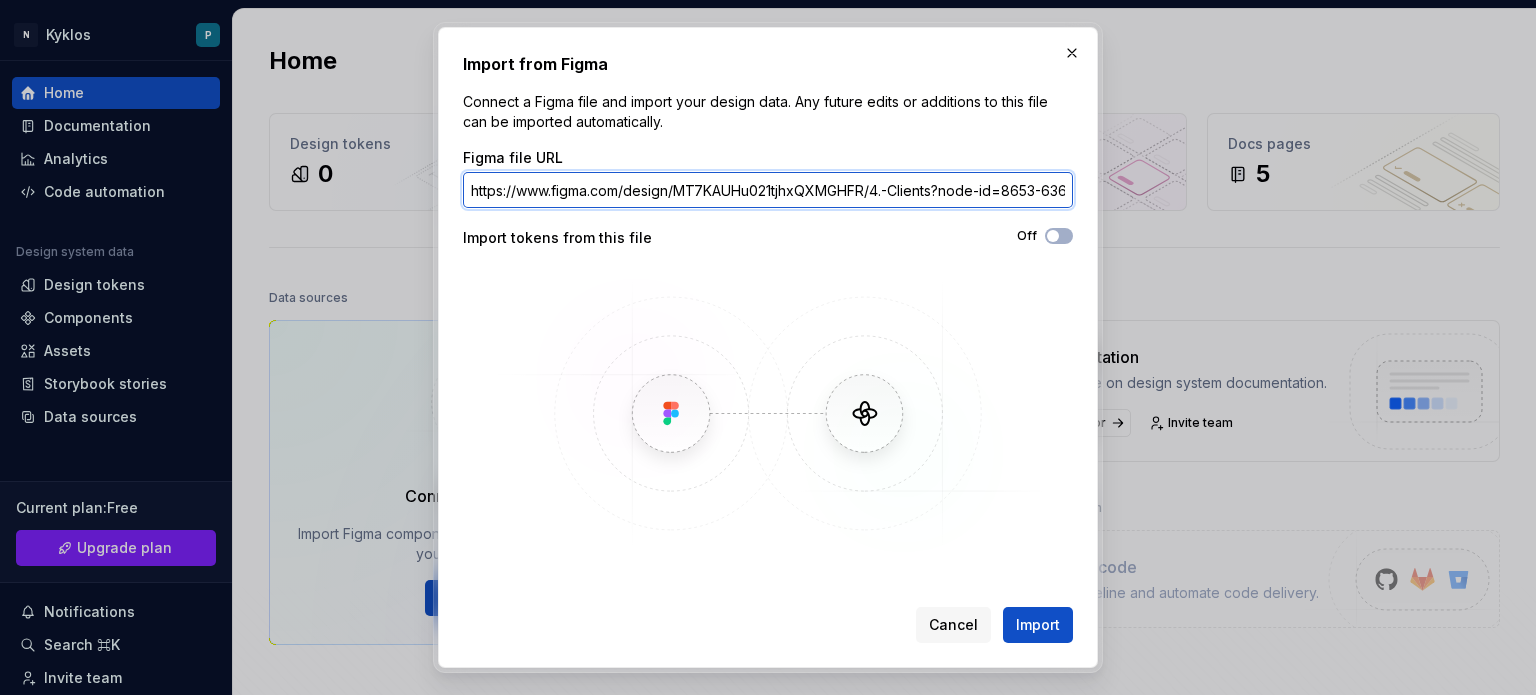 scroll, scrollTop: 0, scrollLeft: 238, axis: horizontal 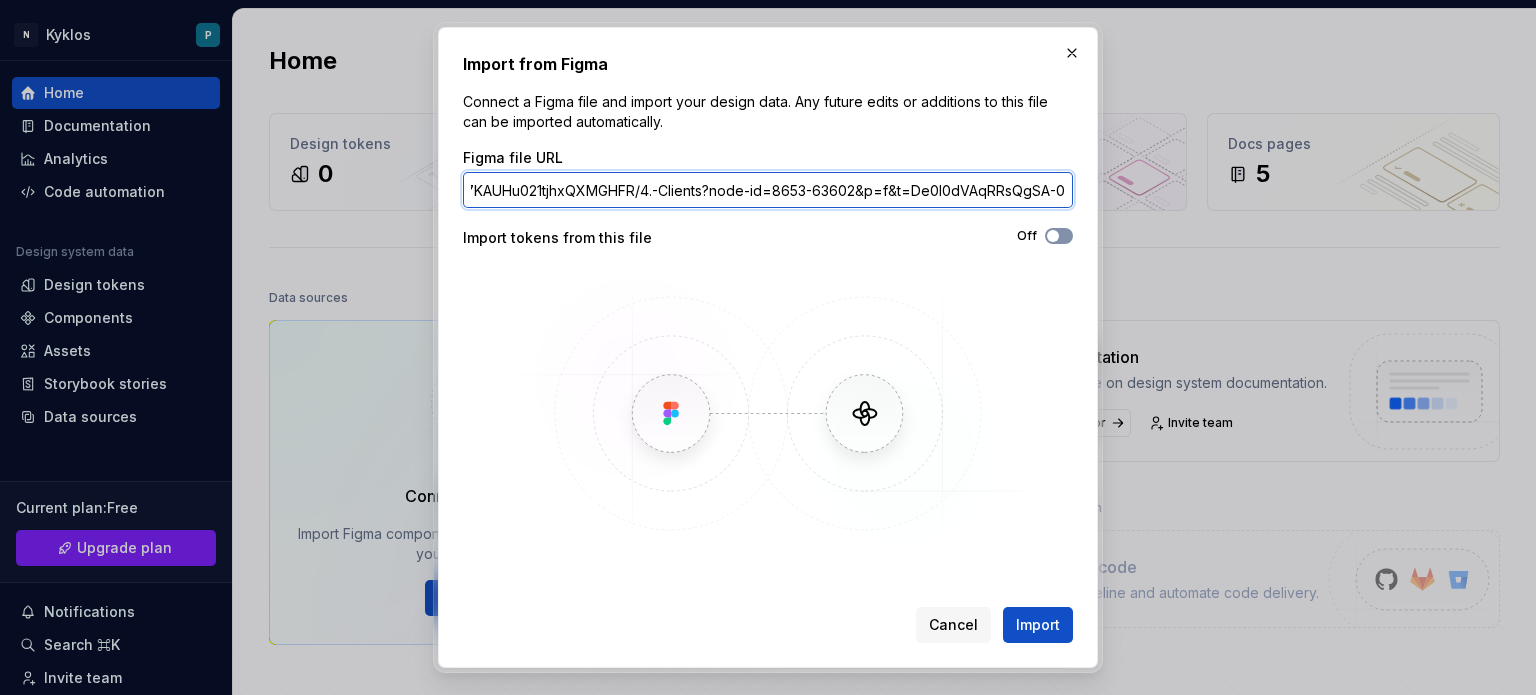type on "https://www.figma.com/design/MT7KAUHu021tjhxQXMGHFR/4.-Clients?node-id=8653-63602&p=f&t=De0l0dVAqRRsQgSA-0" 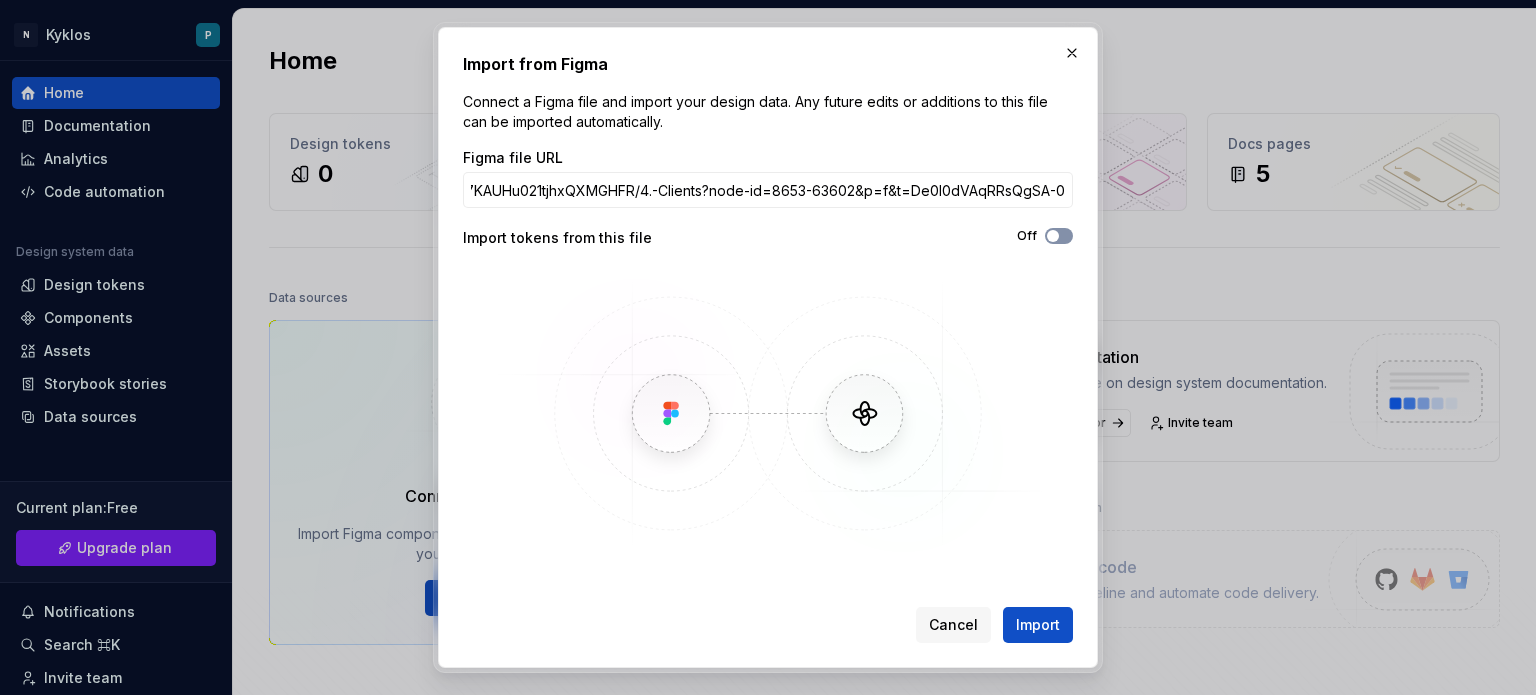 click at bounding box center (1053, 236) 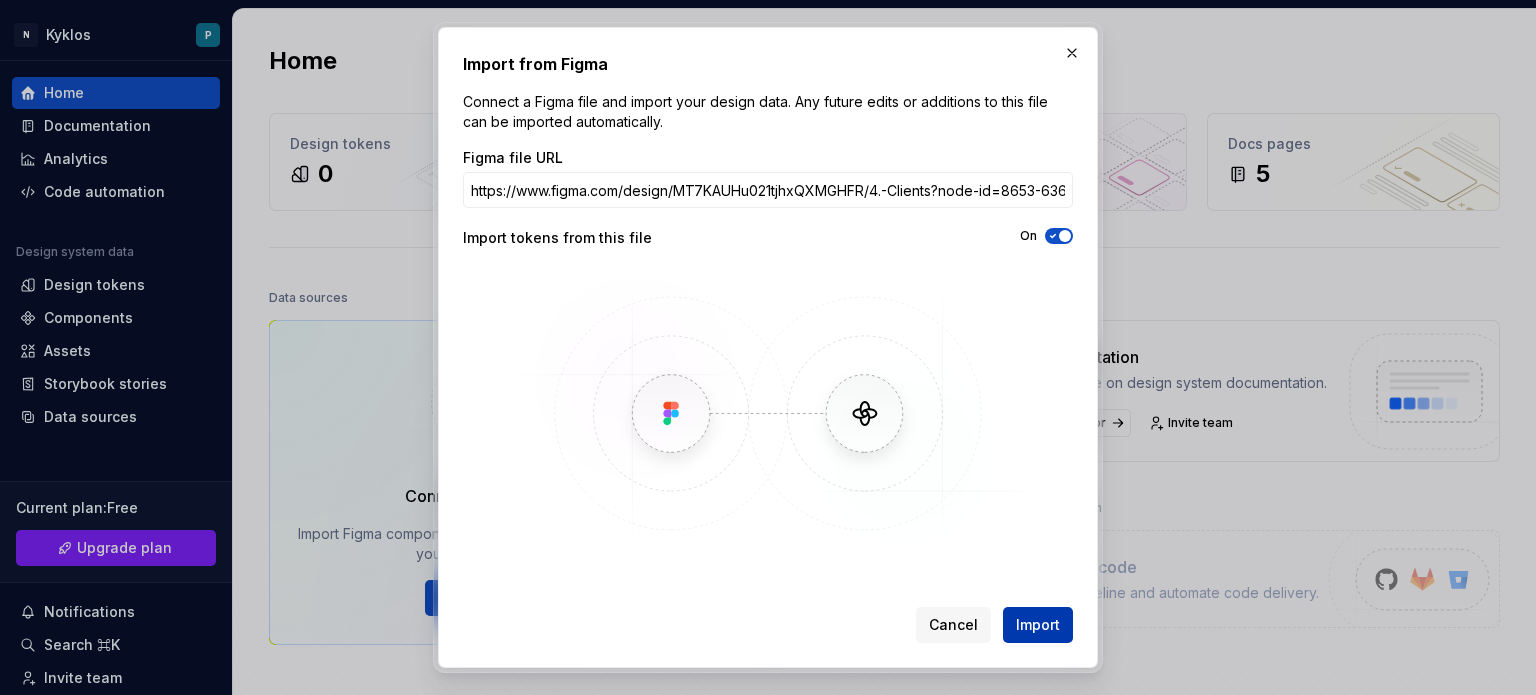 click on "Import" at bounding box center (1038, 625) 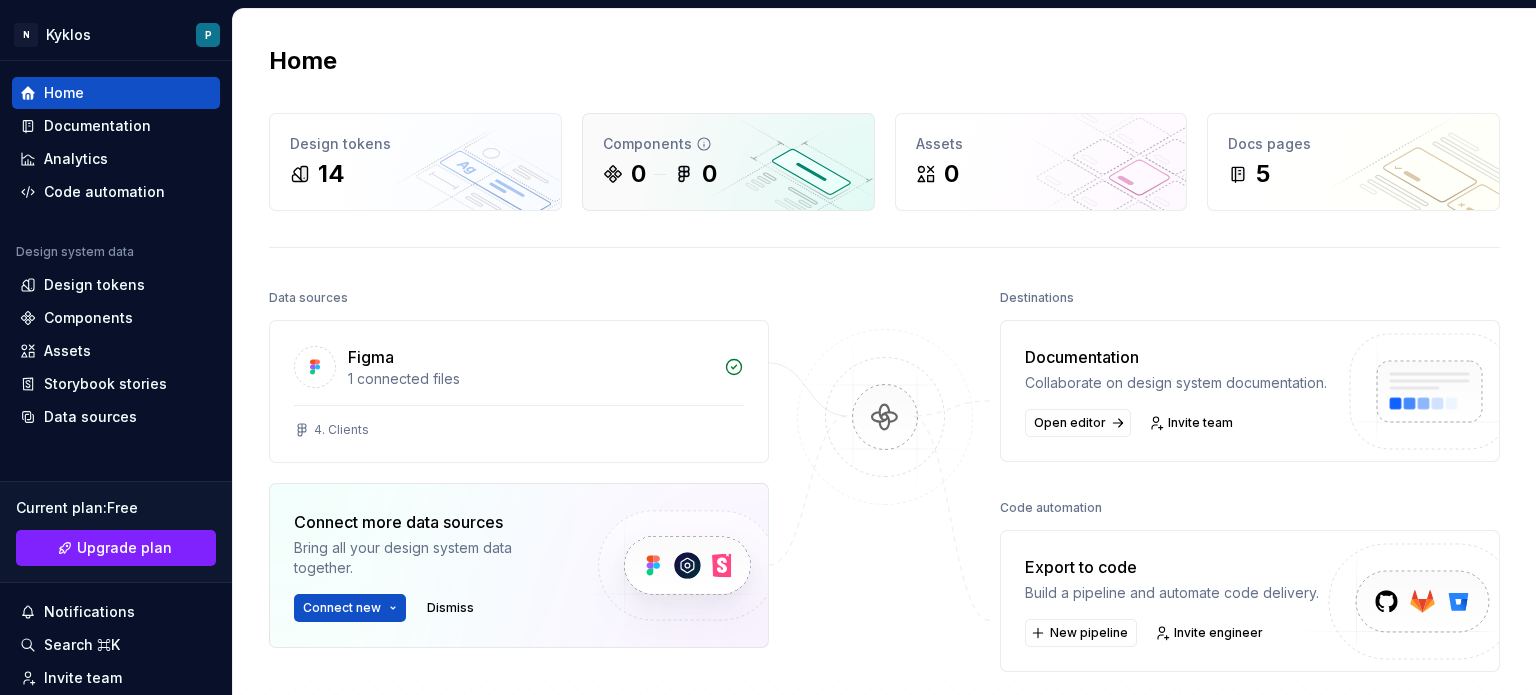 click on "0" at bounding box center (638, 174) 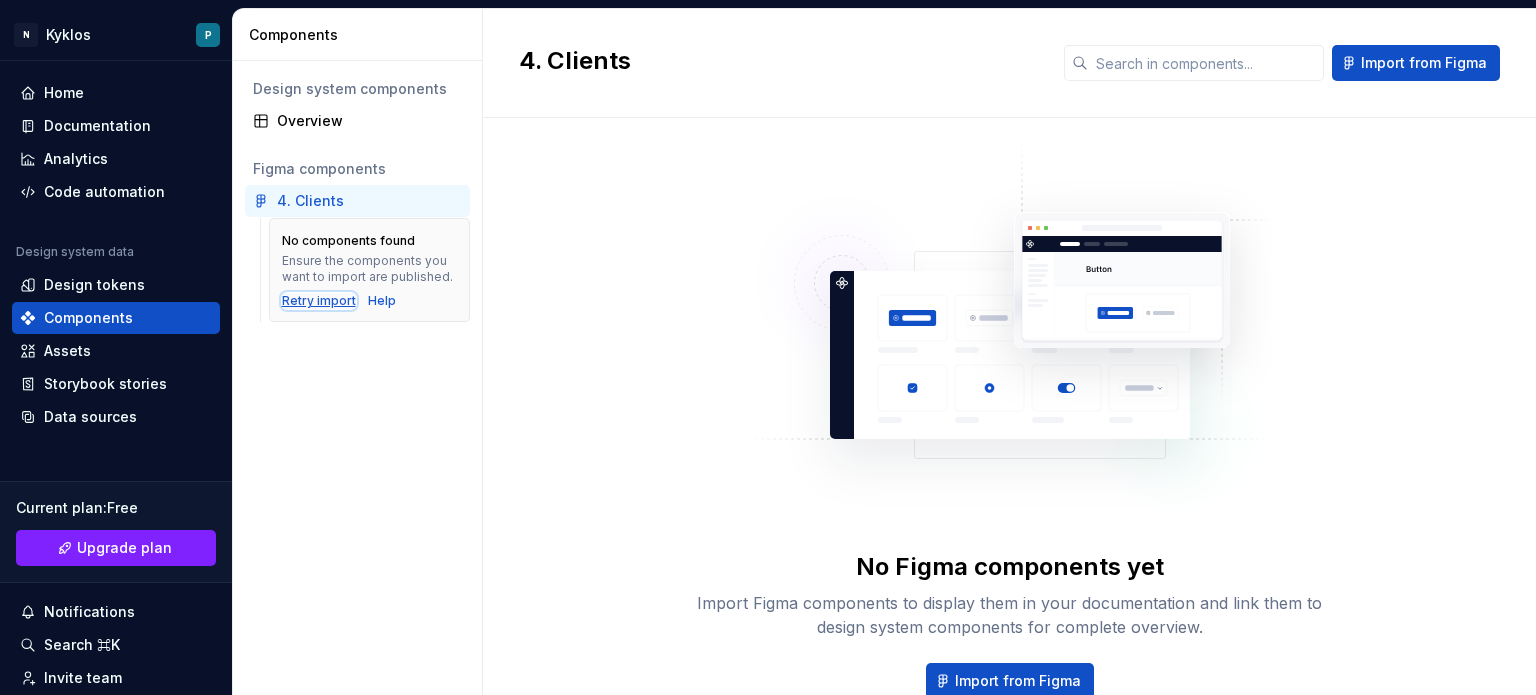 click on "Retry import" at bounding box center [319, 301] 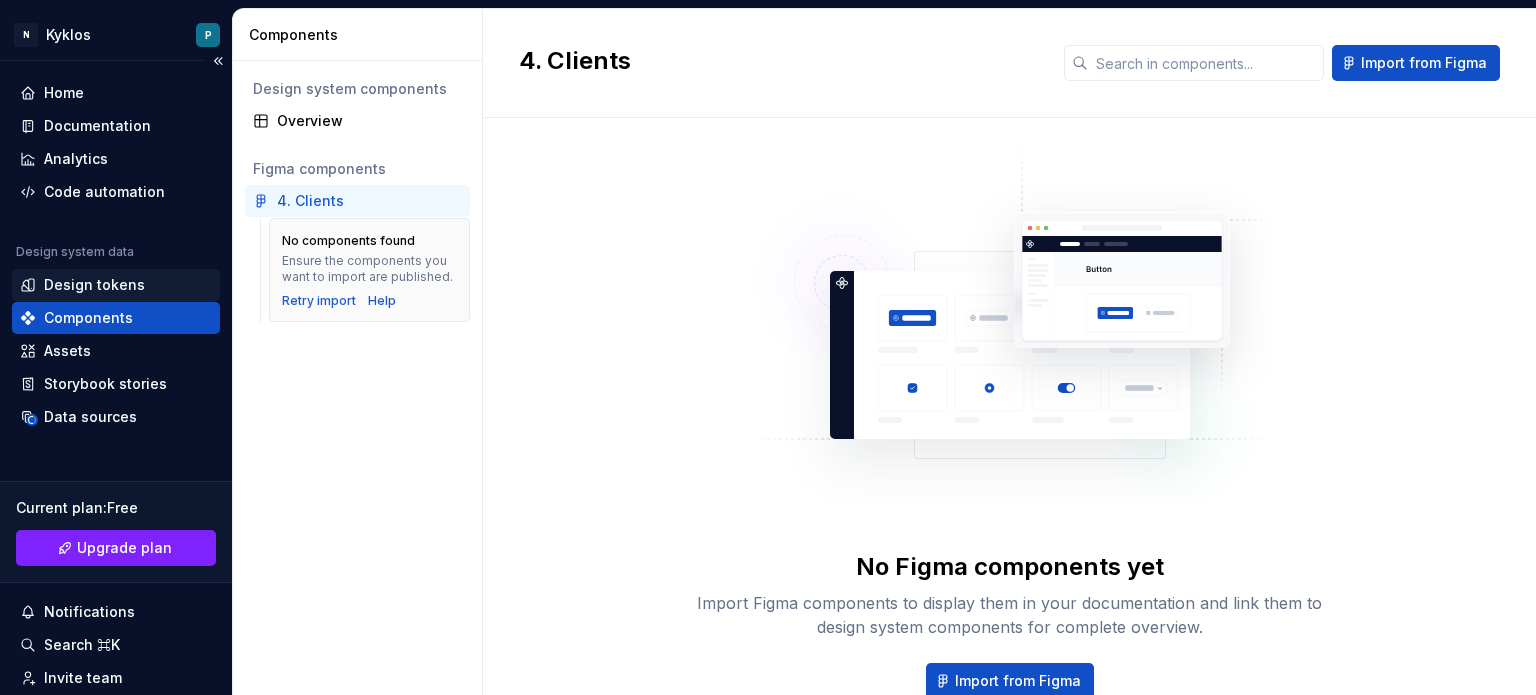 click on "Design tokens" at bounding box center [94, 285] 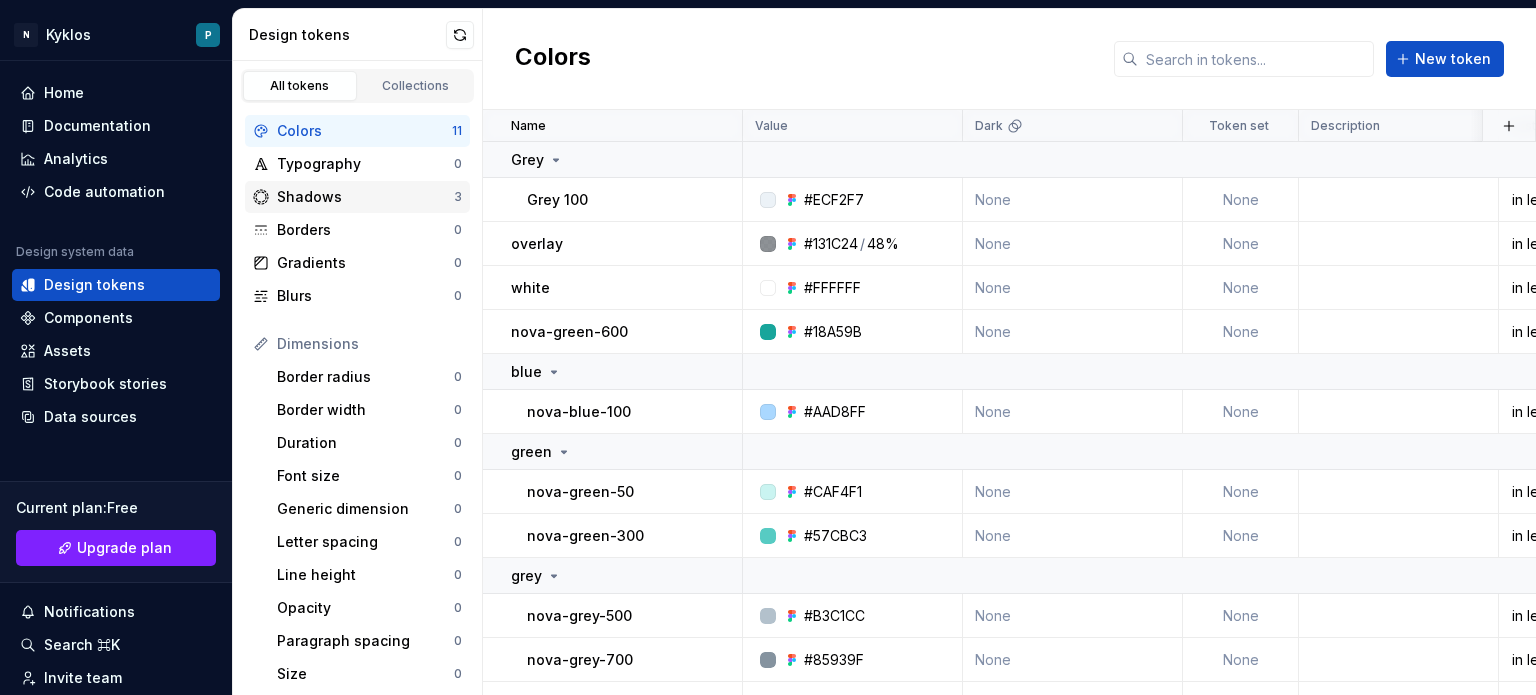 click on "Shadows" at bounding box center [365, 197] 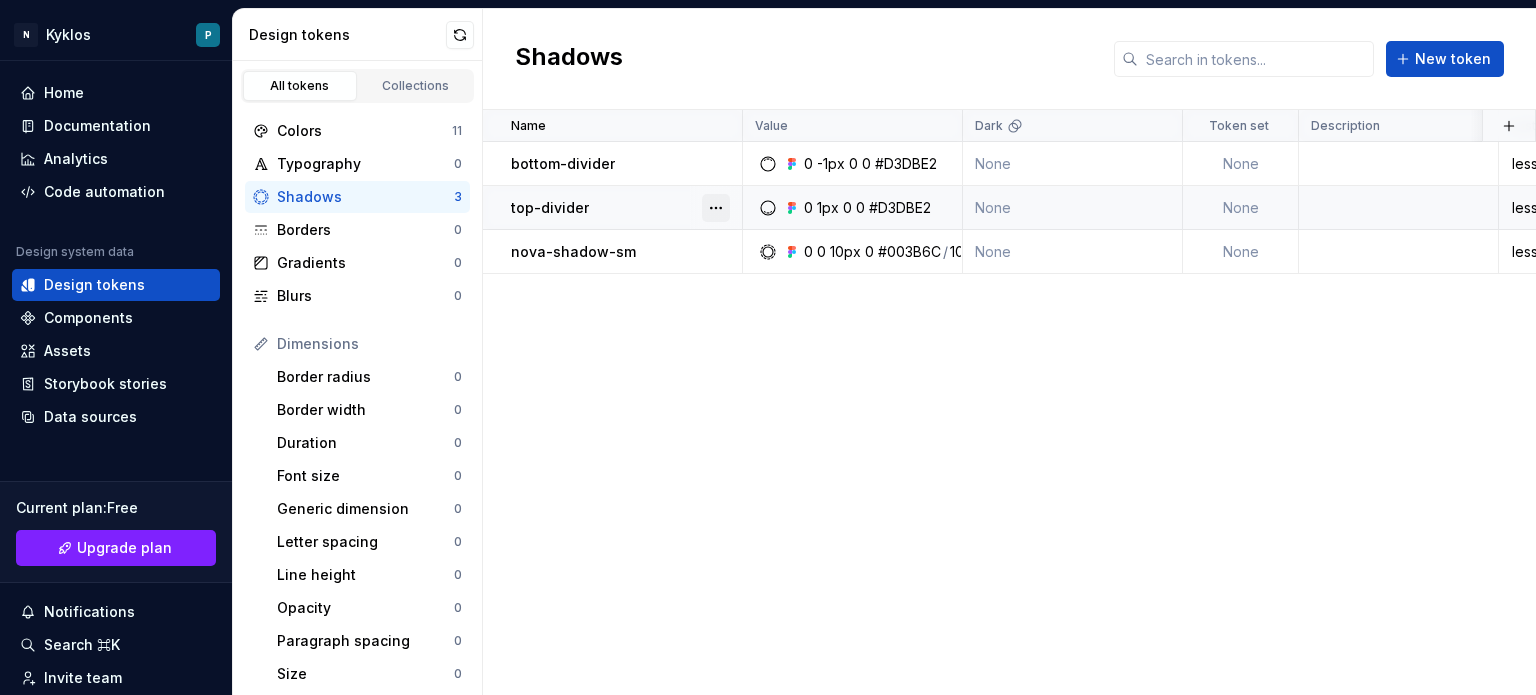 click at bounding box center (716, 208) 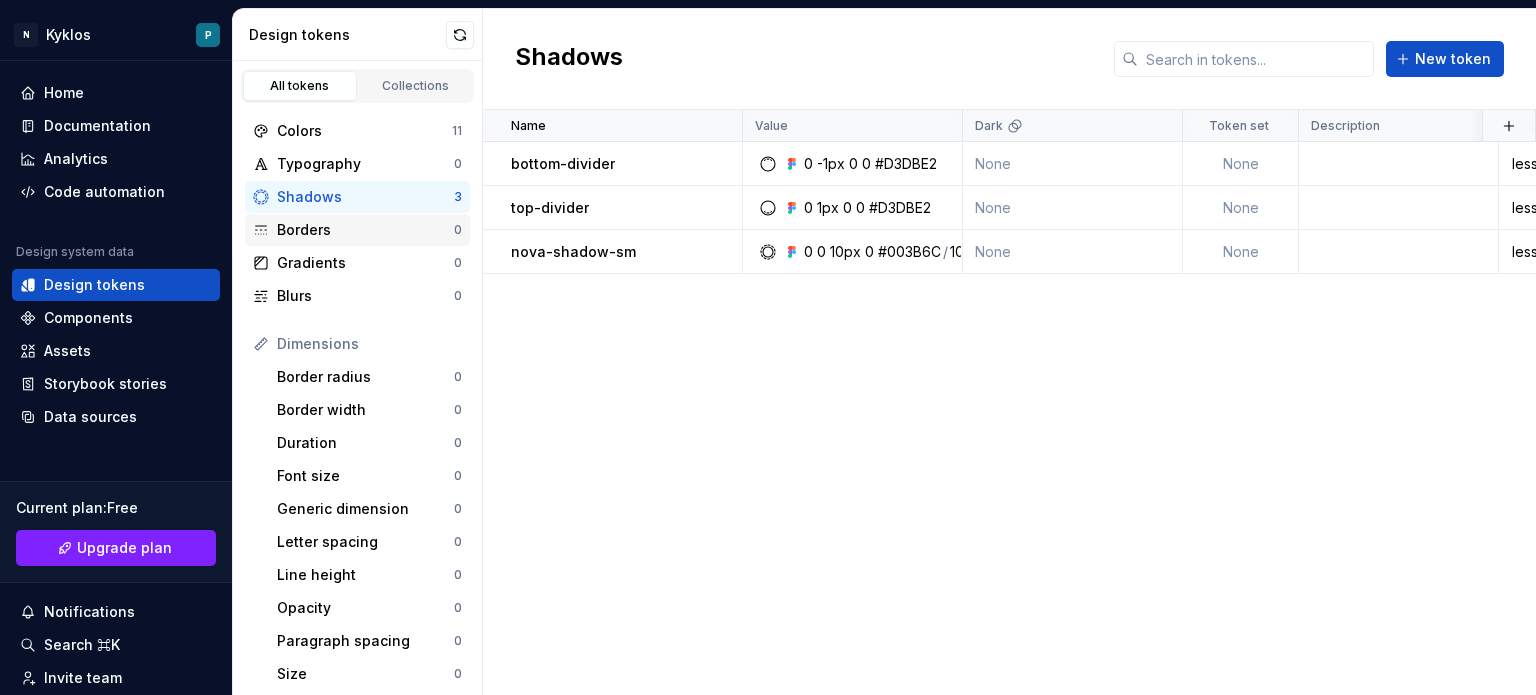 click on "N Kyklos P Home Documentation Analytics Code automation Design system data Design tokens Components Assets Storybook stories Data sources Current plan :  Free Upgrade plan Notifications Search ⌘K Invite team Settings Contact support Help Design tokens All tokens Collections Colors 11 Typography 0 Shadows 3 Borders 0 Gradients 0 Blurs 0 Dimensions Border radius 0 Border width 0 Duration 0 Font size 0 Generic dimension 0 Letter spacing 0 Line height 0 Opacity 0 Paragraph spacing 0 Size 0 Space 0 Z-index 0 Options Text decoration 0 Text case 0 Visibility 0 Strings Font family 0 Font weight/style 0 Generic string 0 Product copy 0 Shadows New token Name Value Dark Token set Description Last updated bottom-divider 0 -1px 0 0 #D3DBE2 None None less than a minute ago top-divider 0 1px 0 0 #D3DBE2 None None less than a minute ago nova-shadow-sm 0 0 10px 0 #003B6C / 10% None None less than a minute ago" at bounding box center (768, 347) 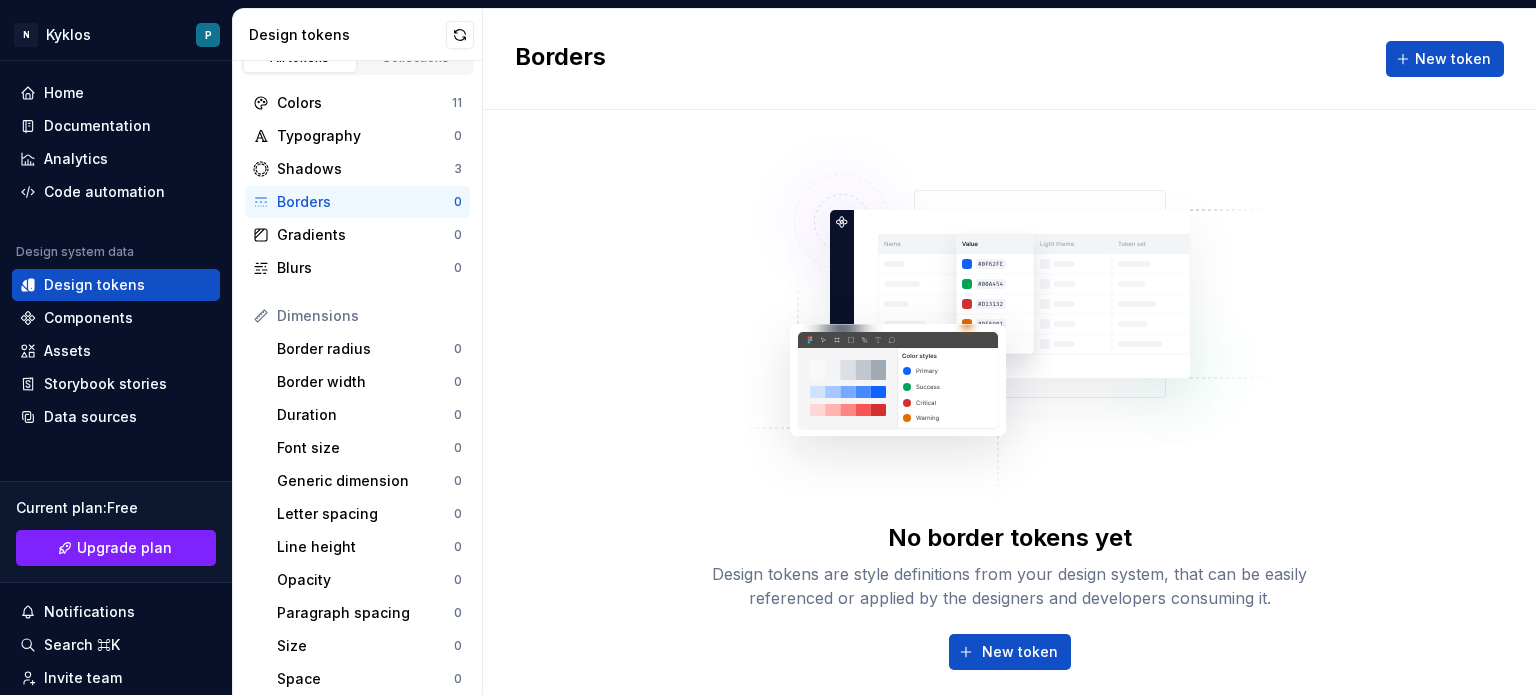 scroll, scrollTop: 0, scrollLeft: 0, axis: both 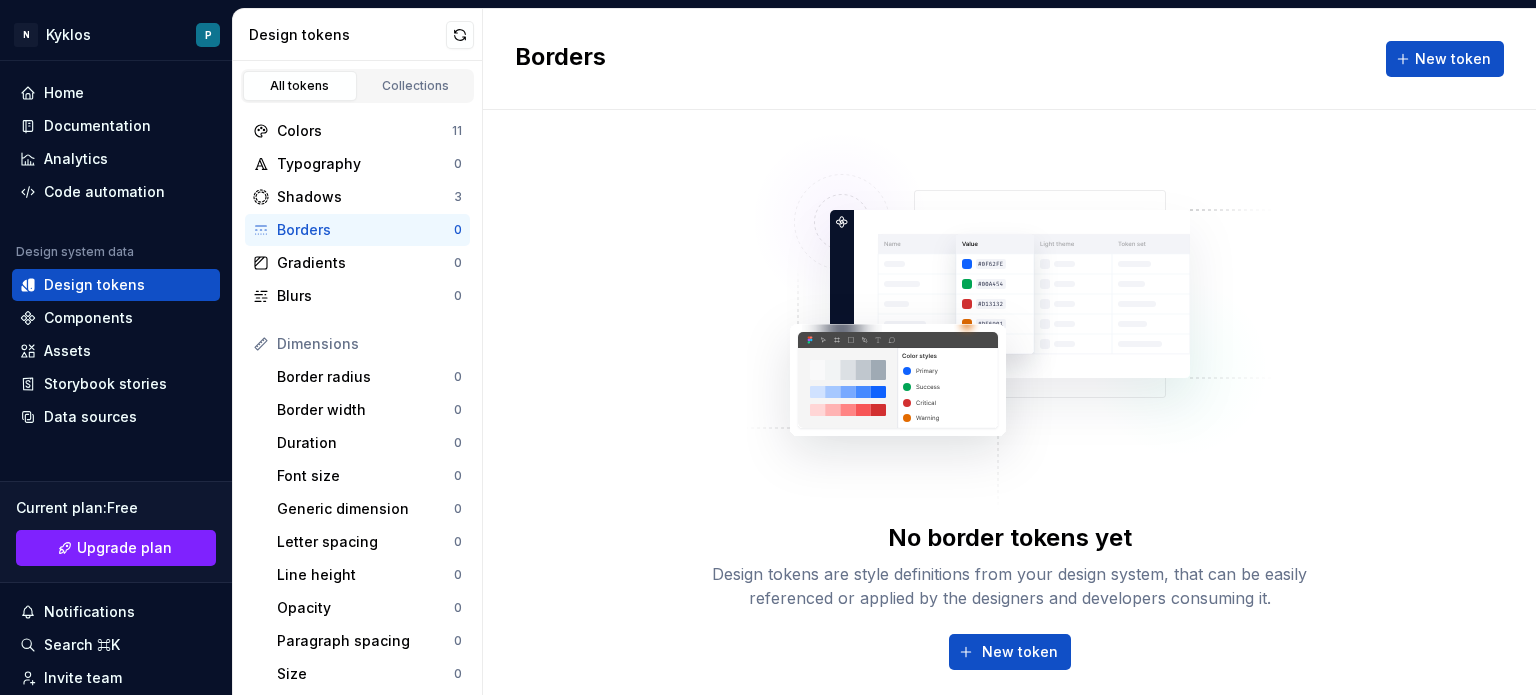 click on "Borders" at bounding box center (365, 230) 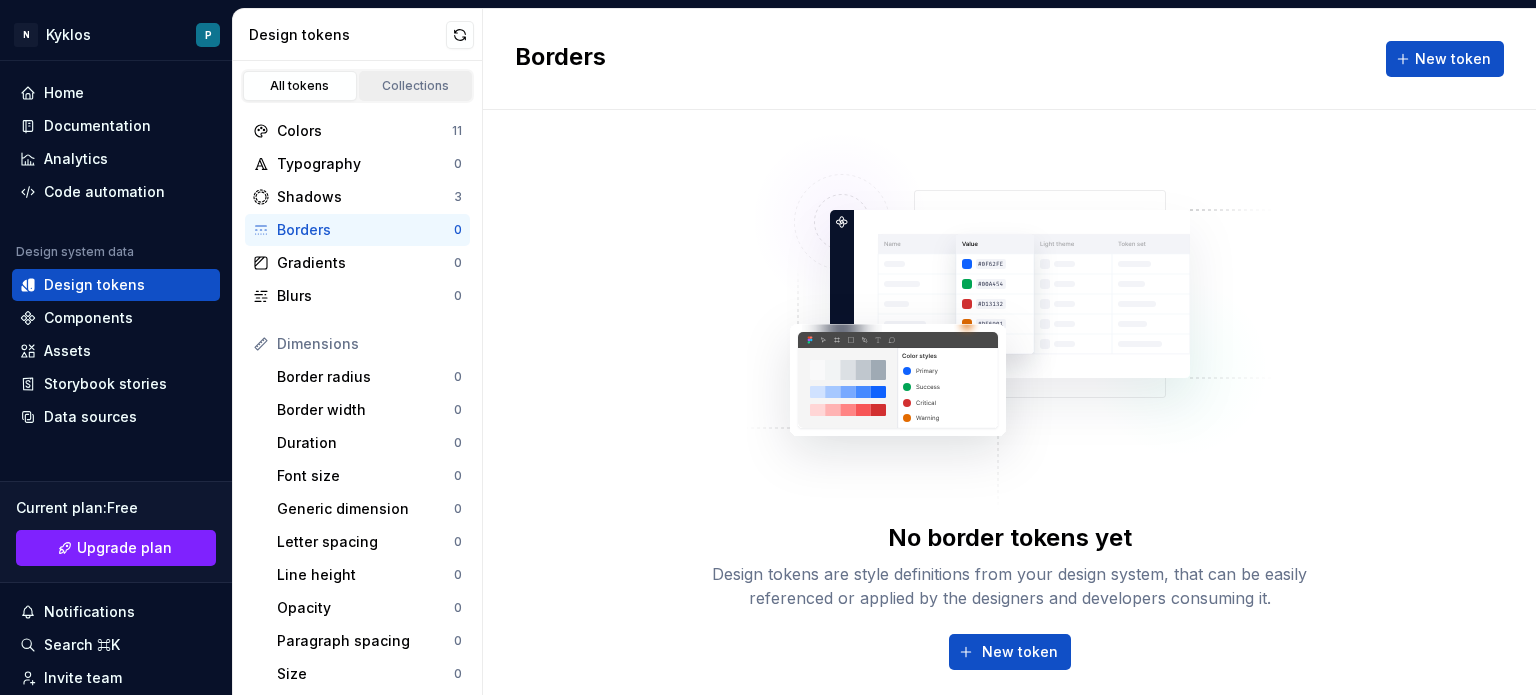 click on "Collections" at bounding box center (416, 86) 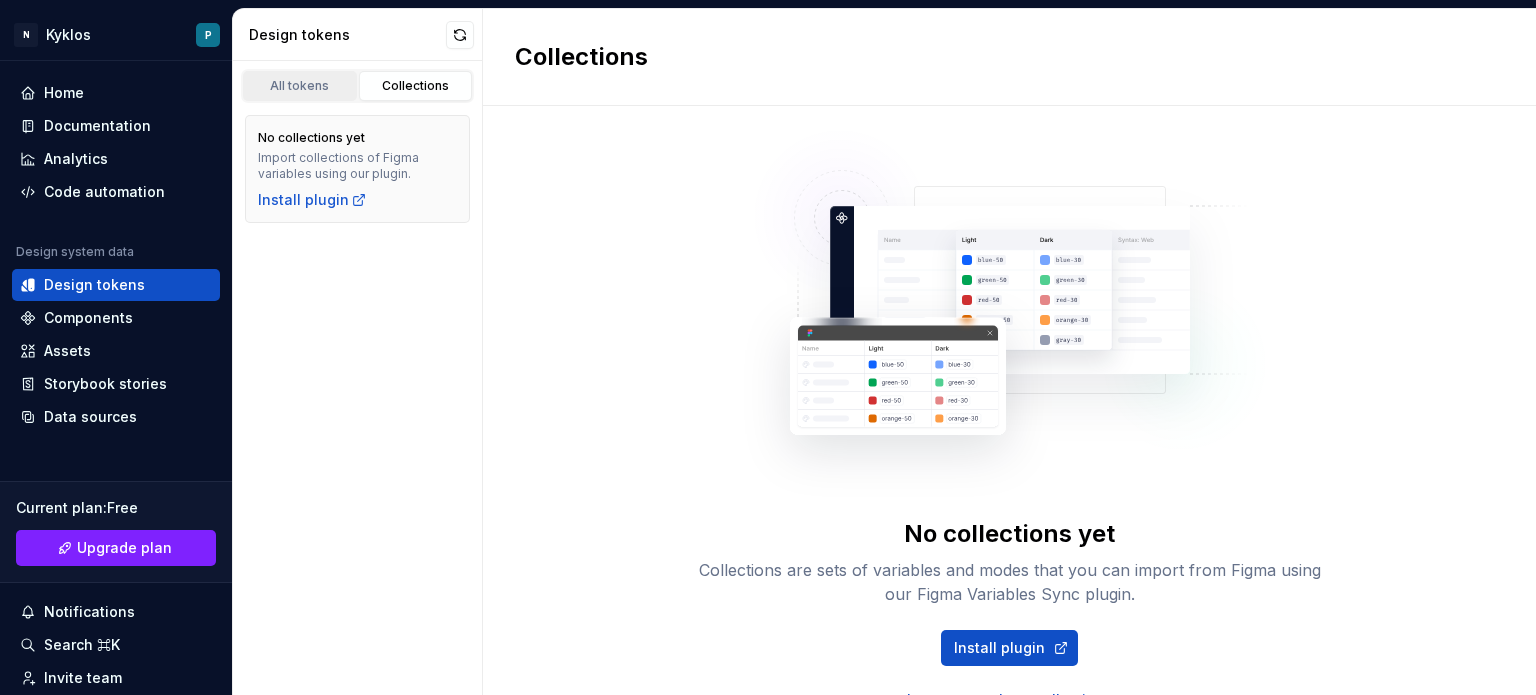 click on "All tokens" at bounding box center [300, 86] 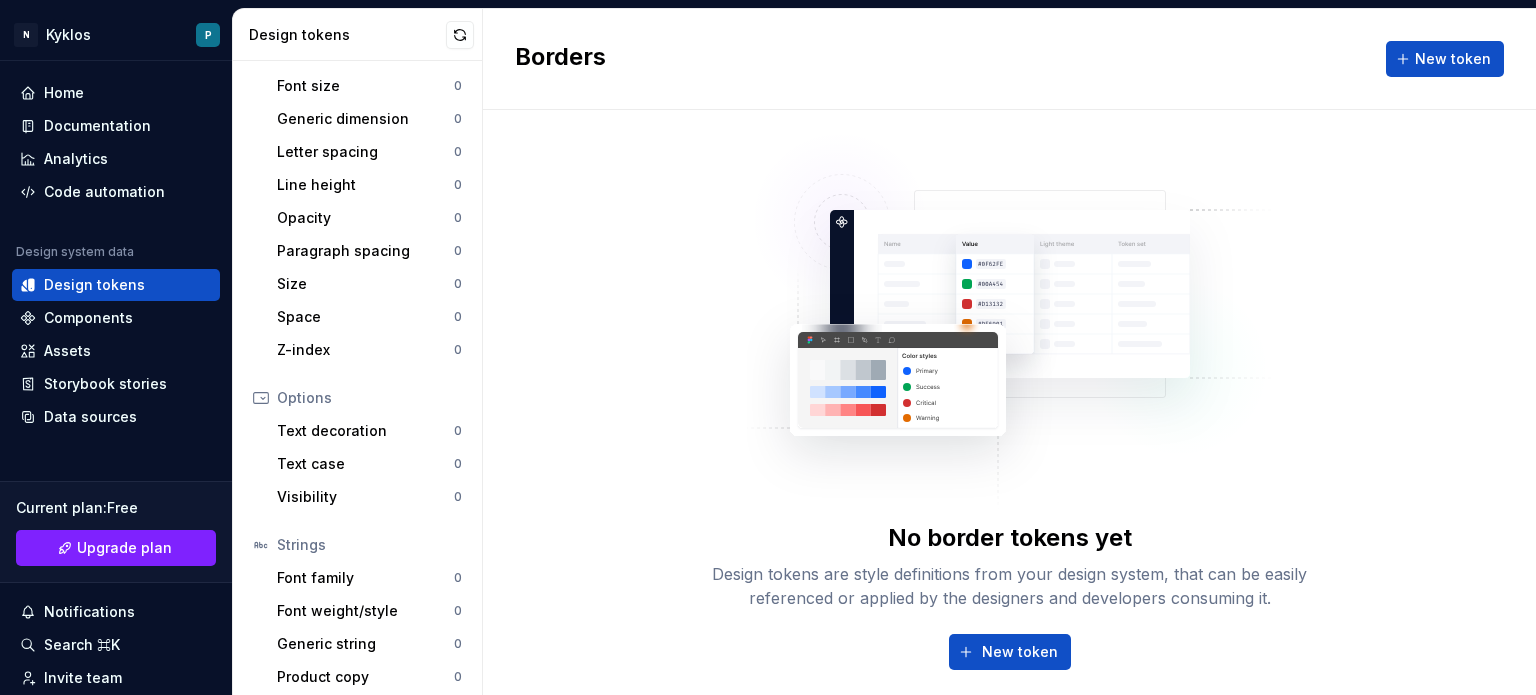 scroll, scrollTop: 399, scrollLeft: 0, axis: vertical 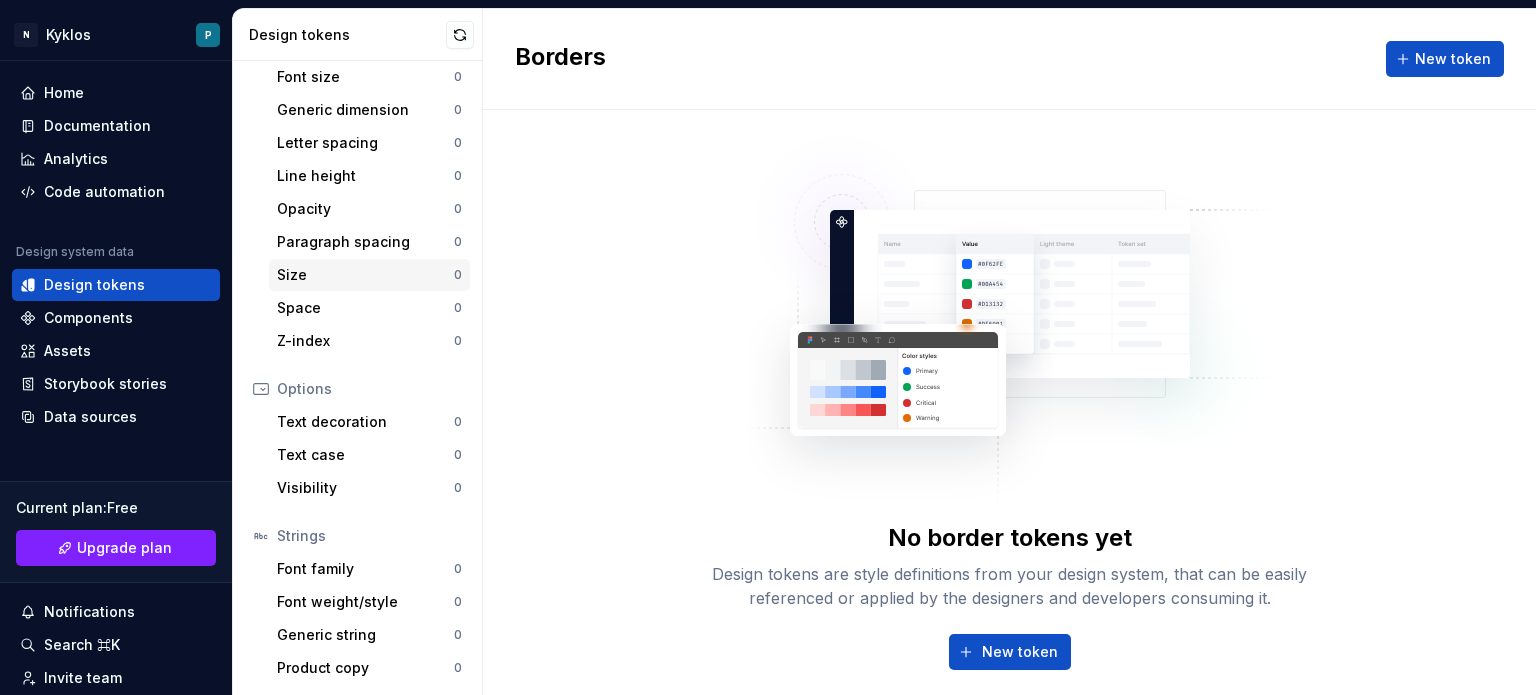 click on "Size" at bounding box center [365, 275] 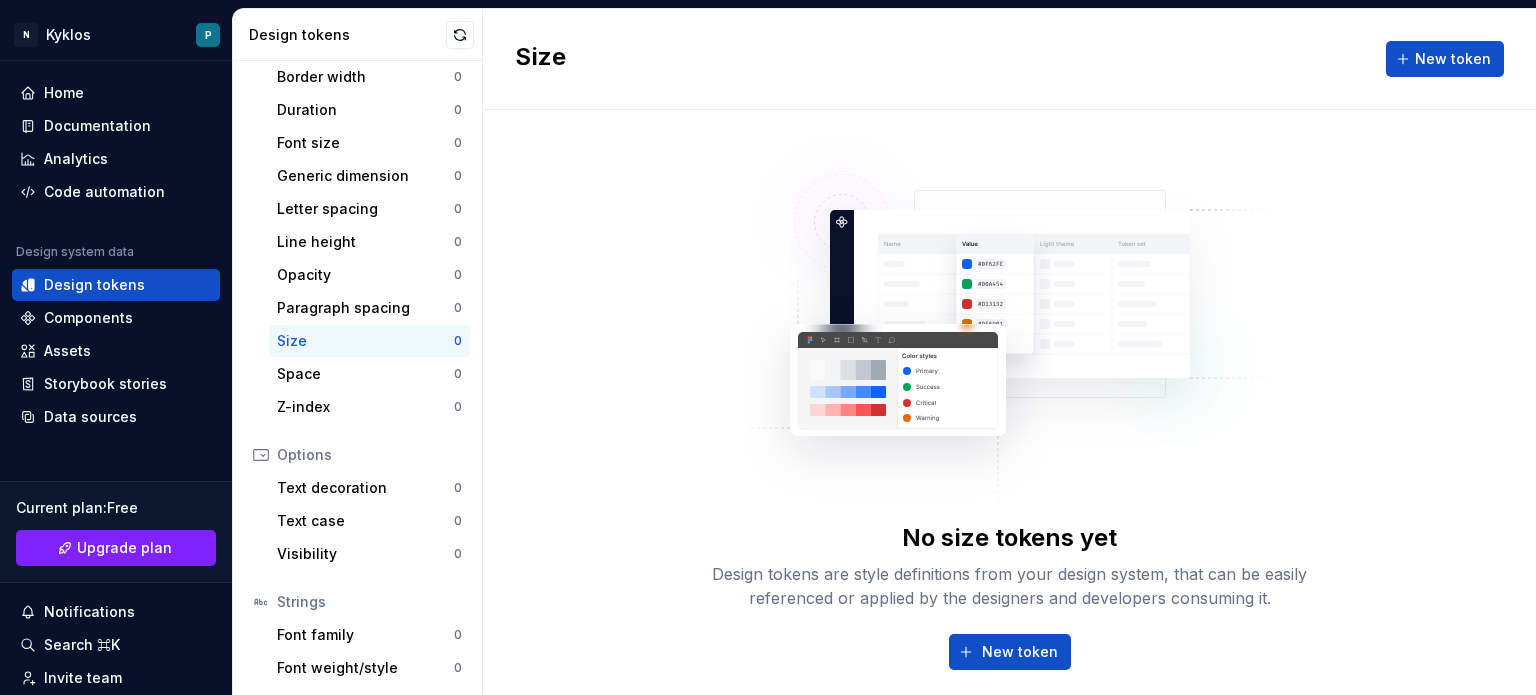 scroll, scrollTop: 0, scrollLeft: 0, axis: both 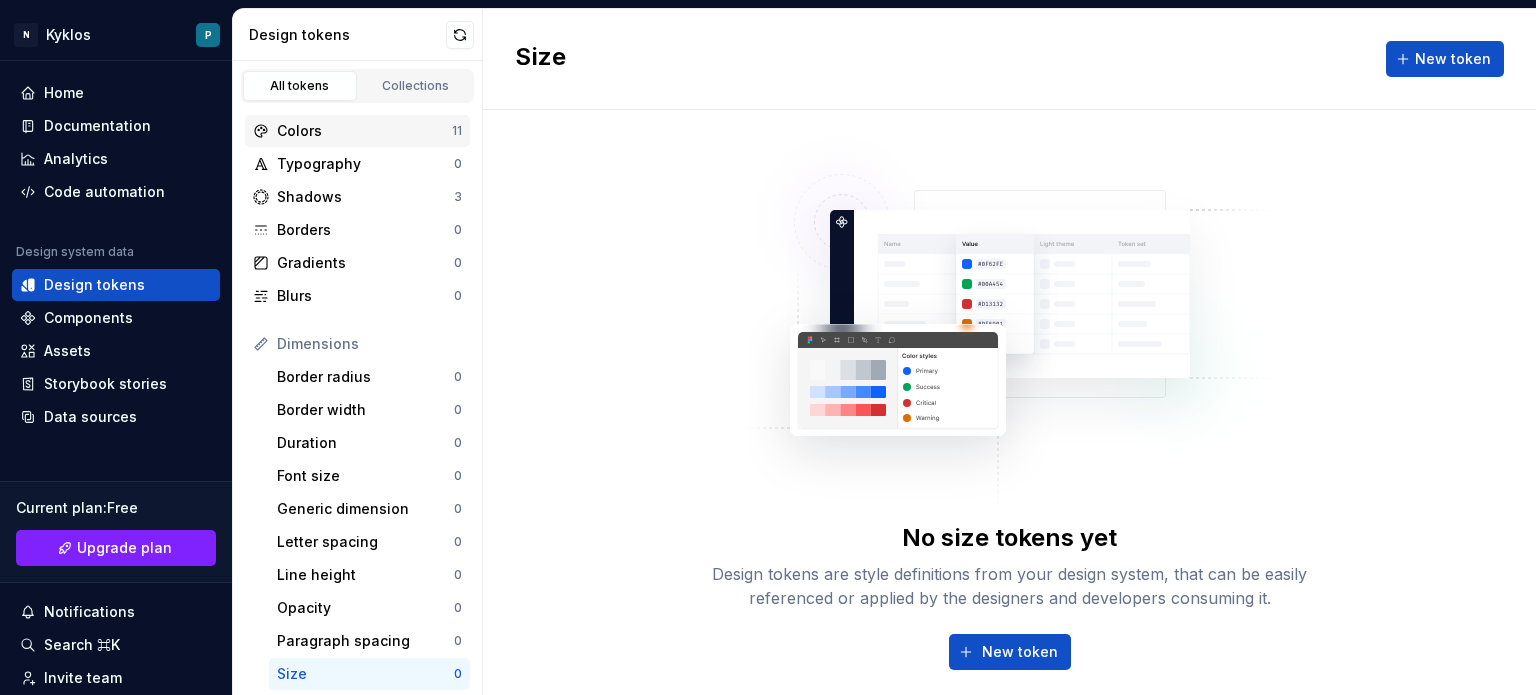click on "Colors" at bounding box center [364, 131] 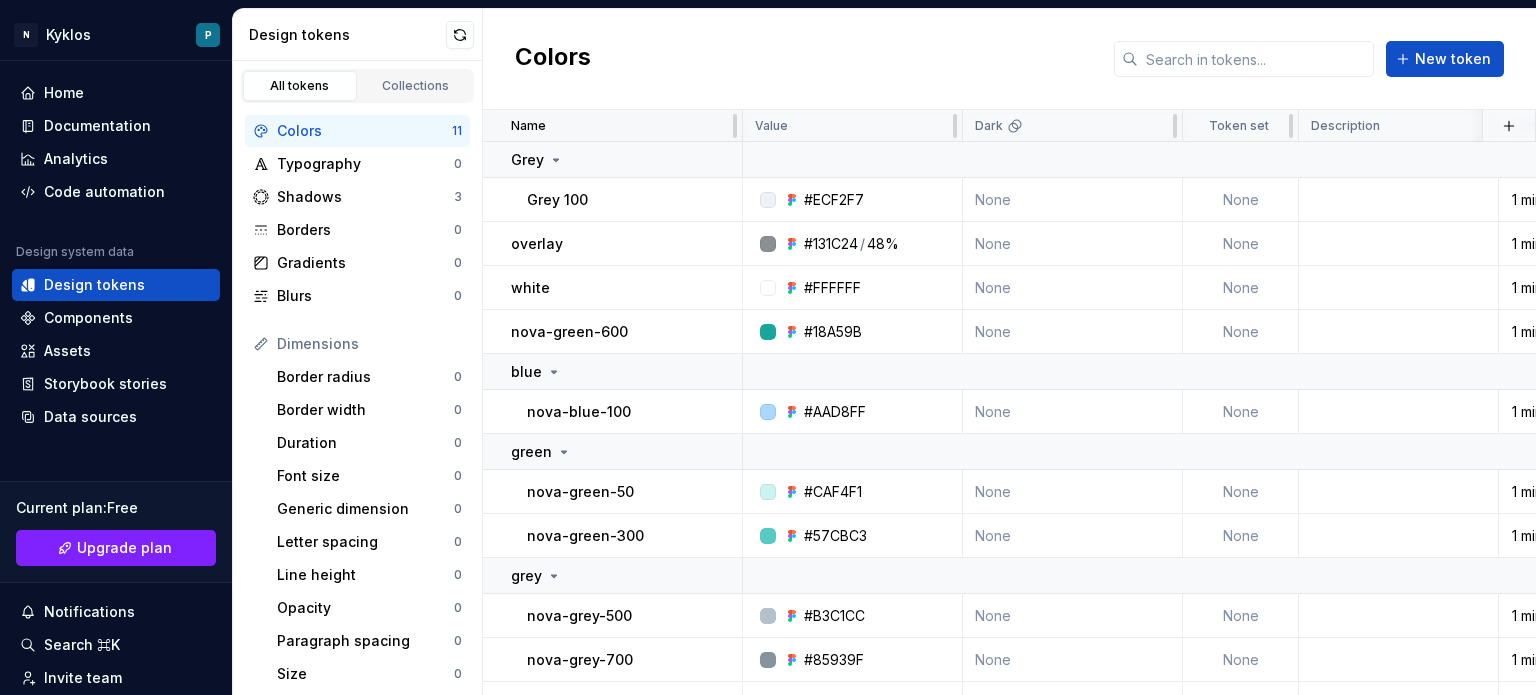 click on "Name" at bounding box center (620, 126) 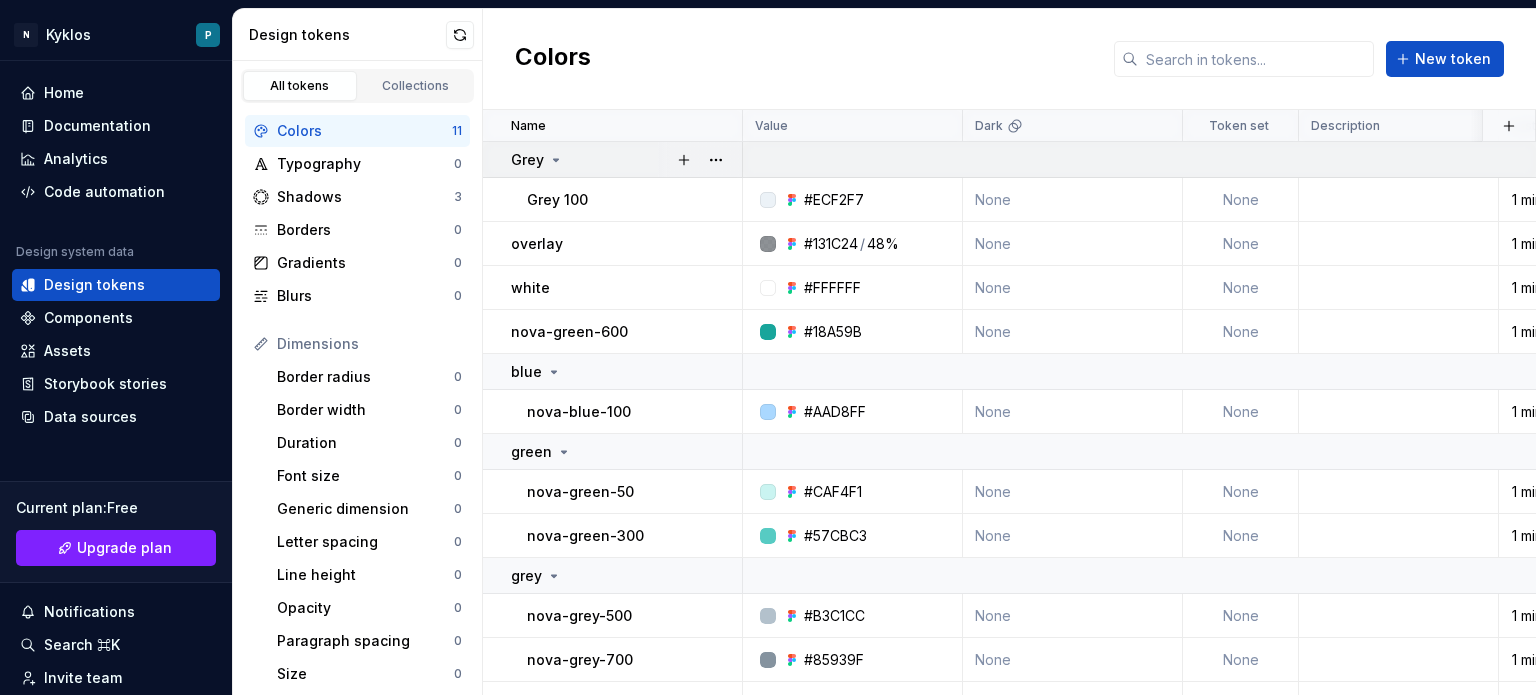 click 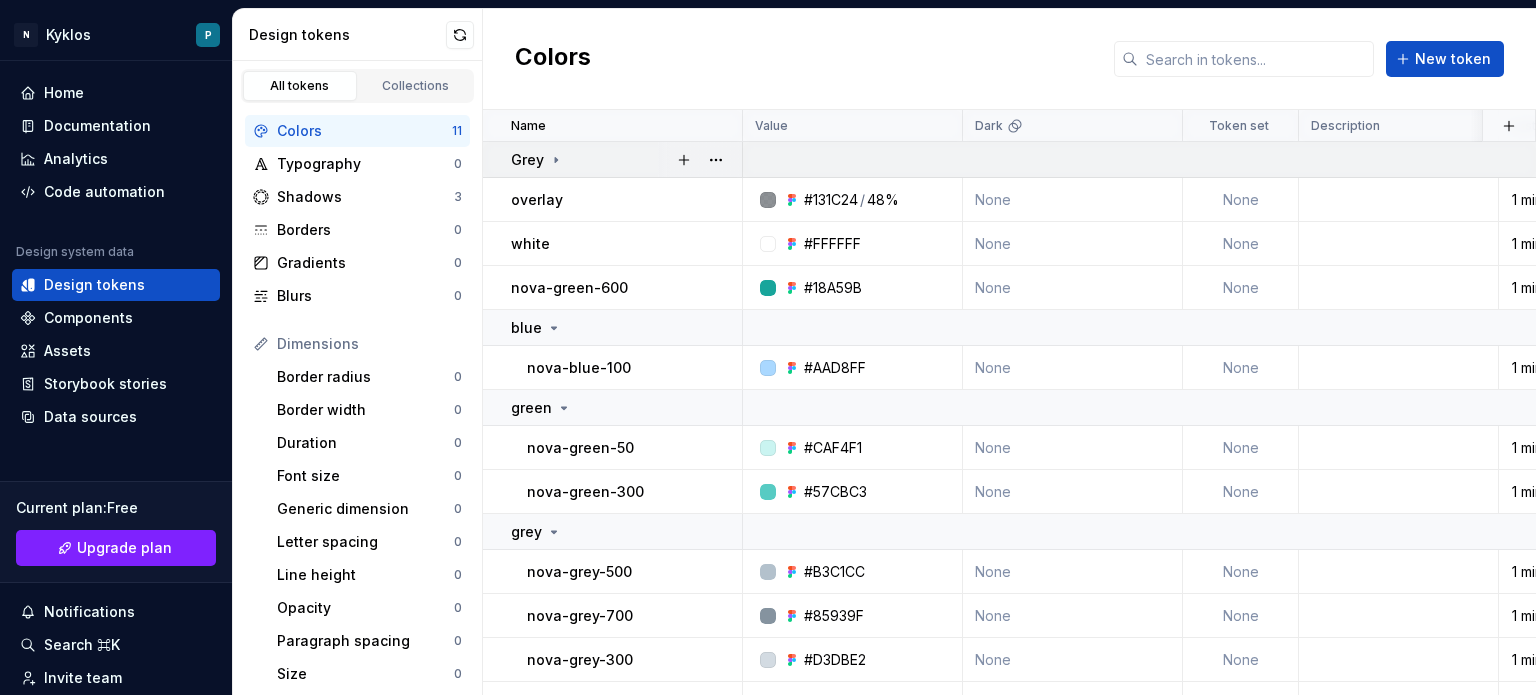 click 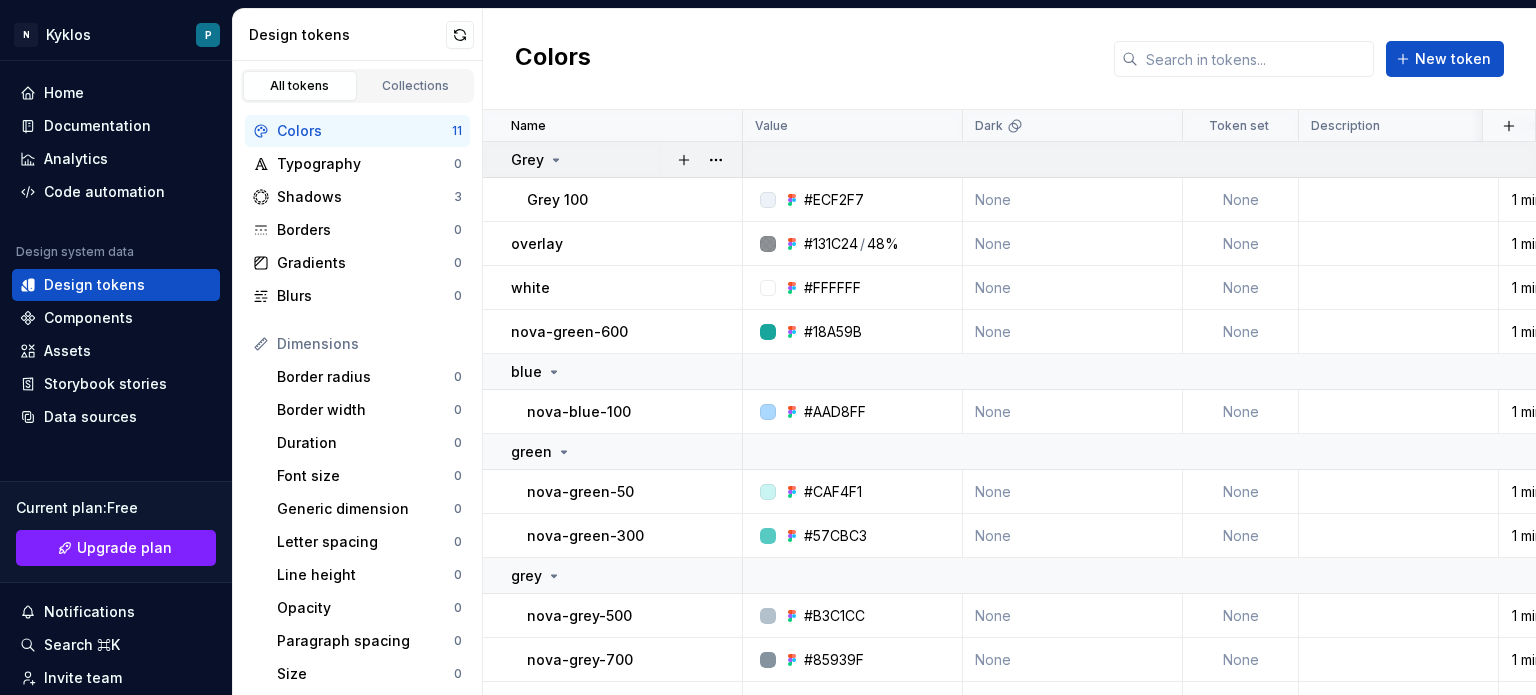 click 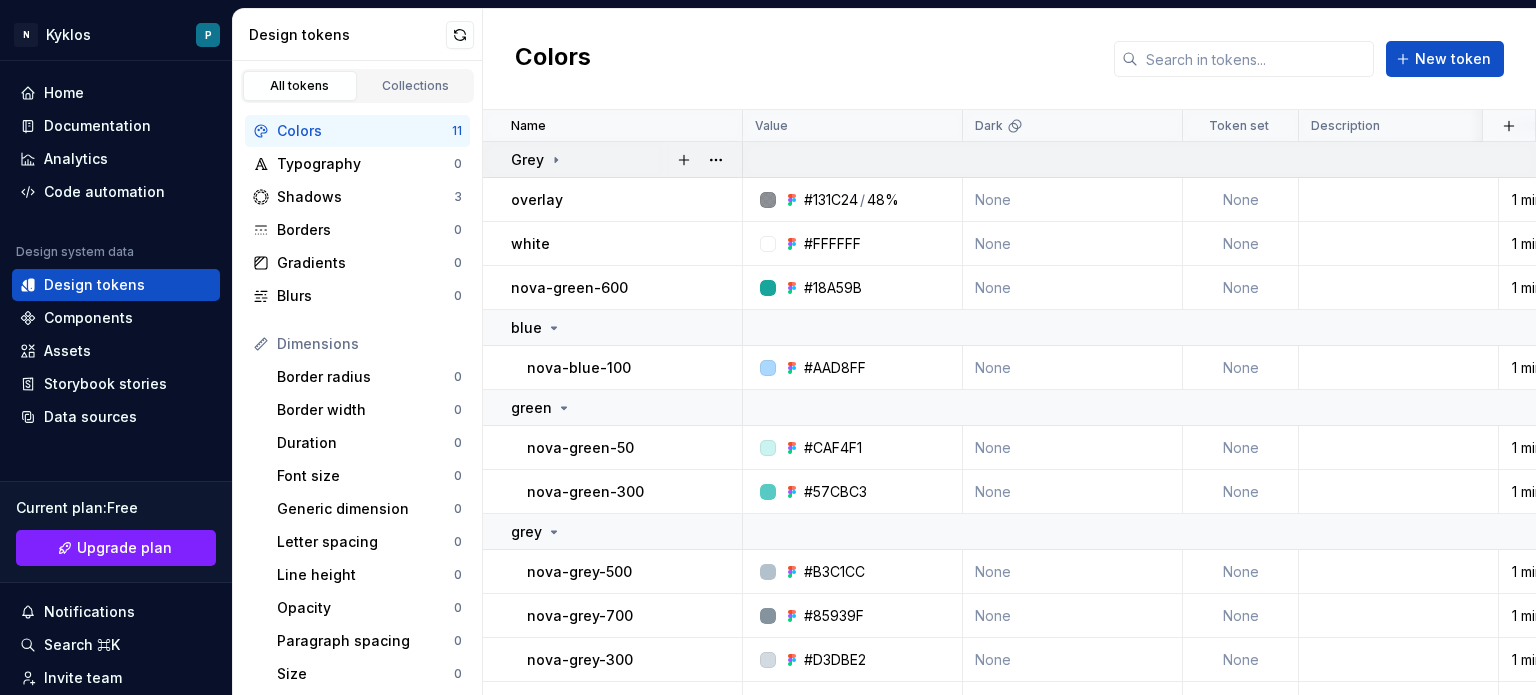 click 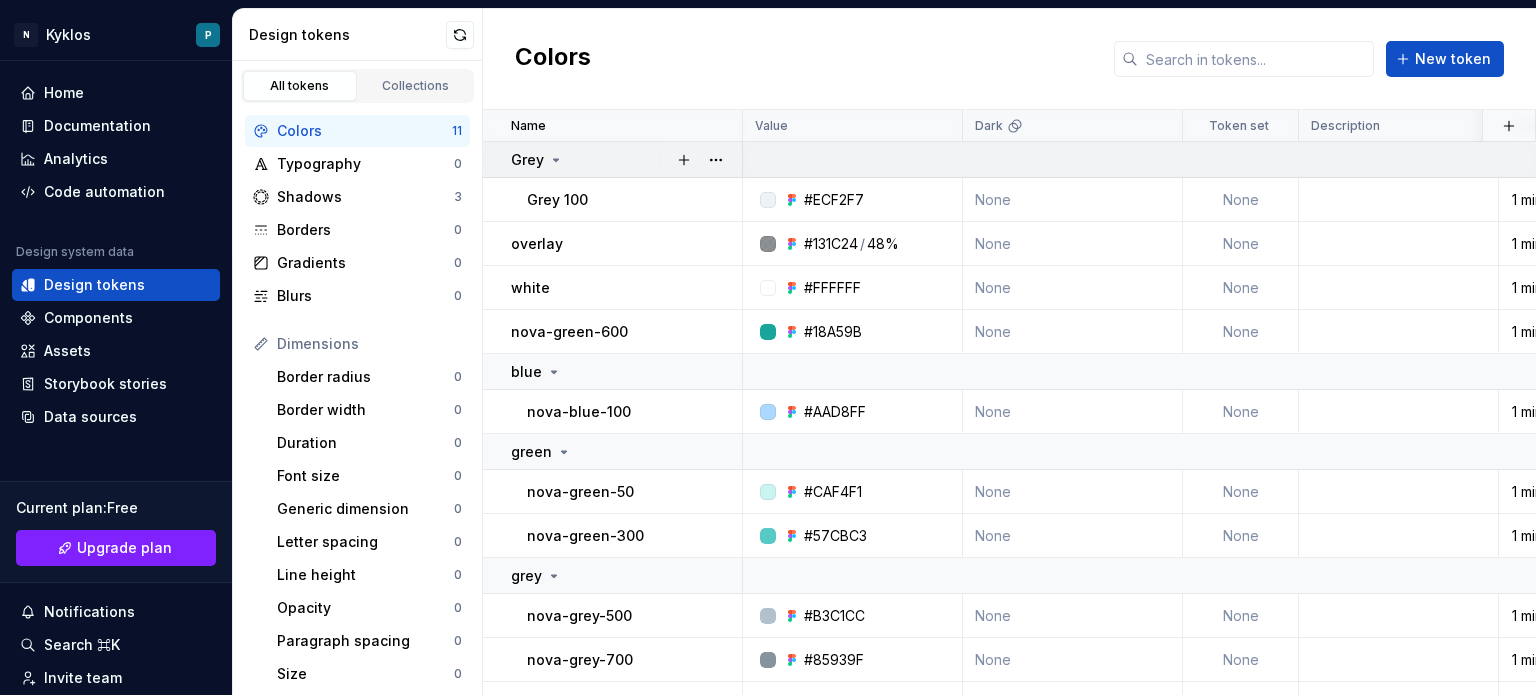 click 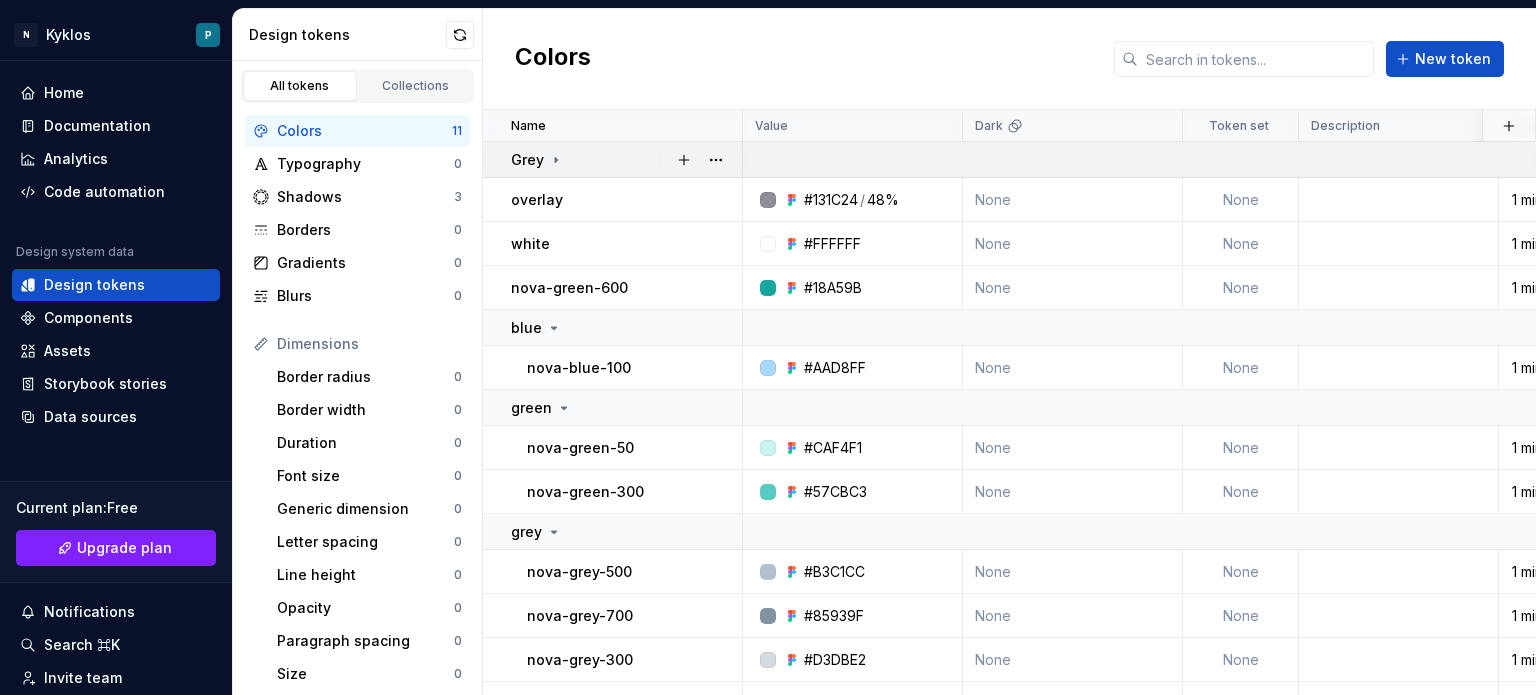 click 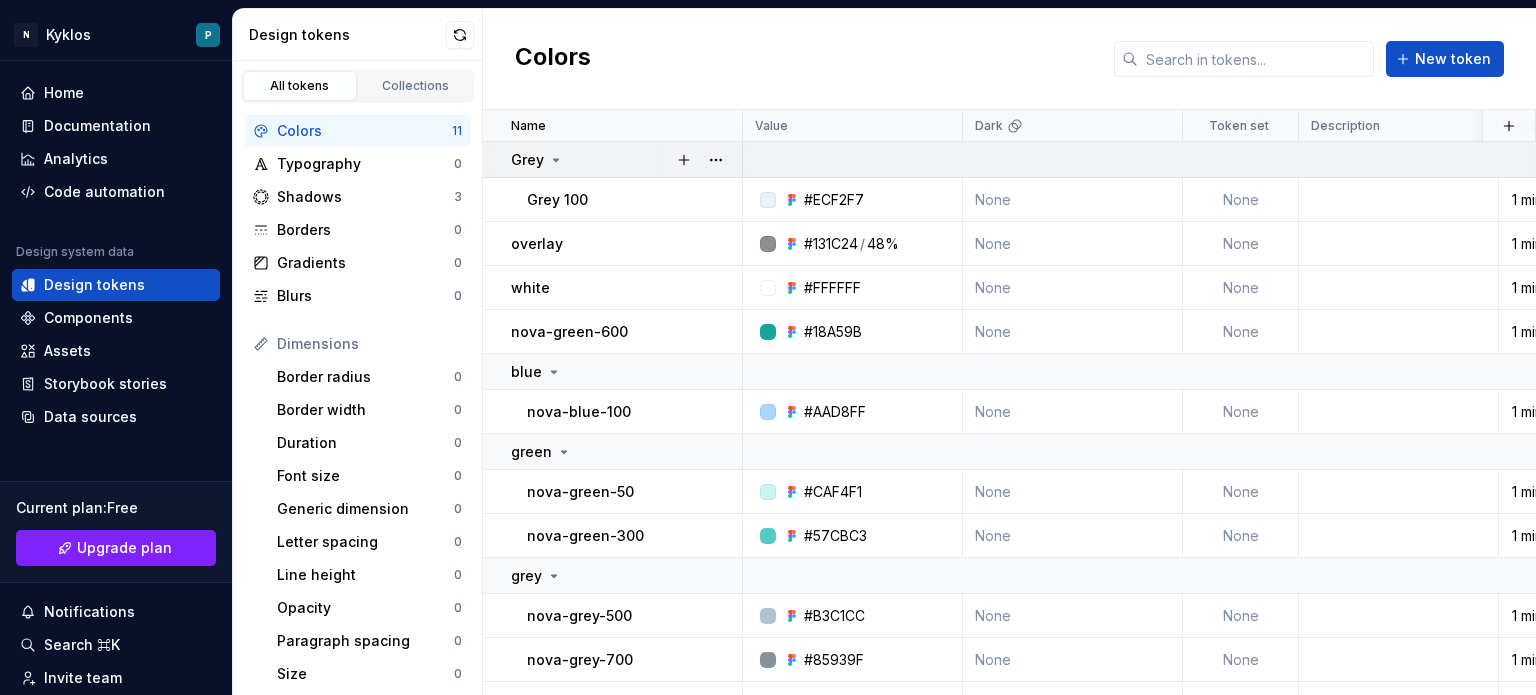 click 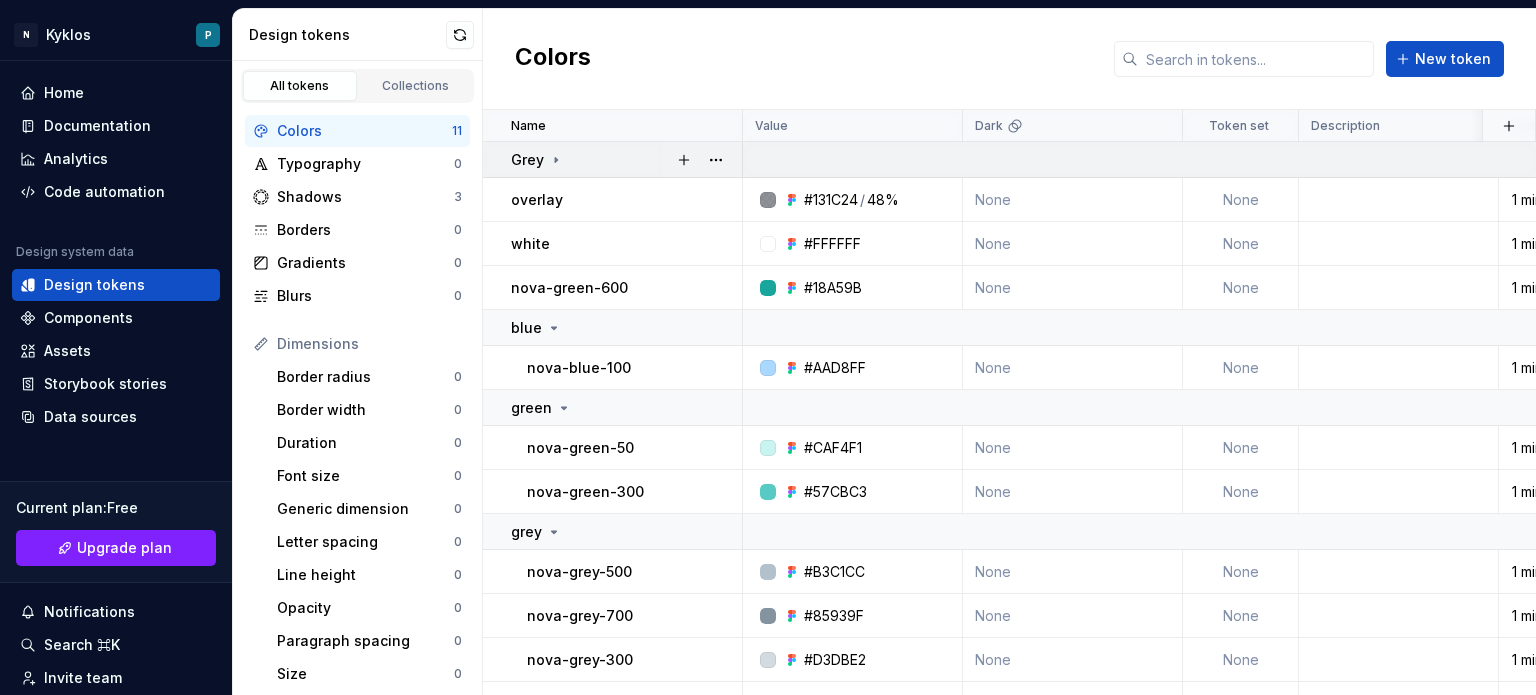 click 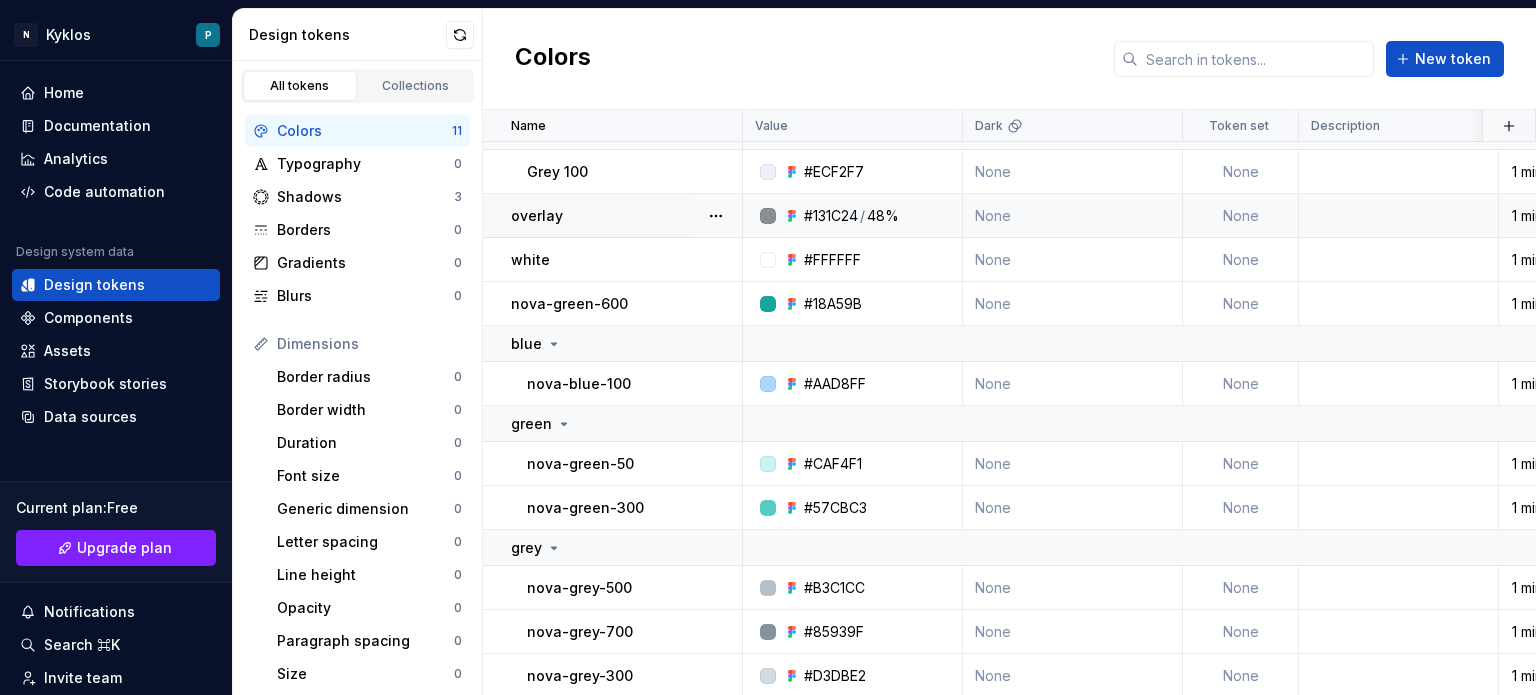 scroll, scrollTop: 0, scrollLeft: 0, axis: both 